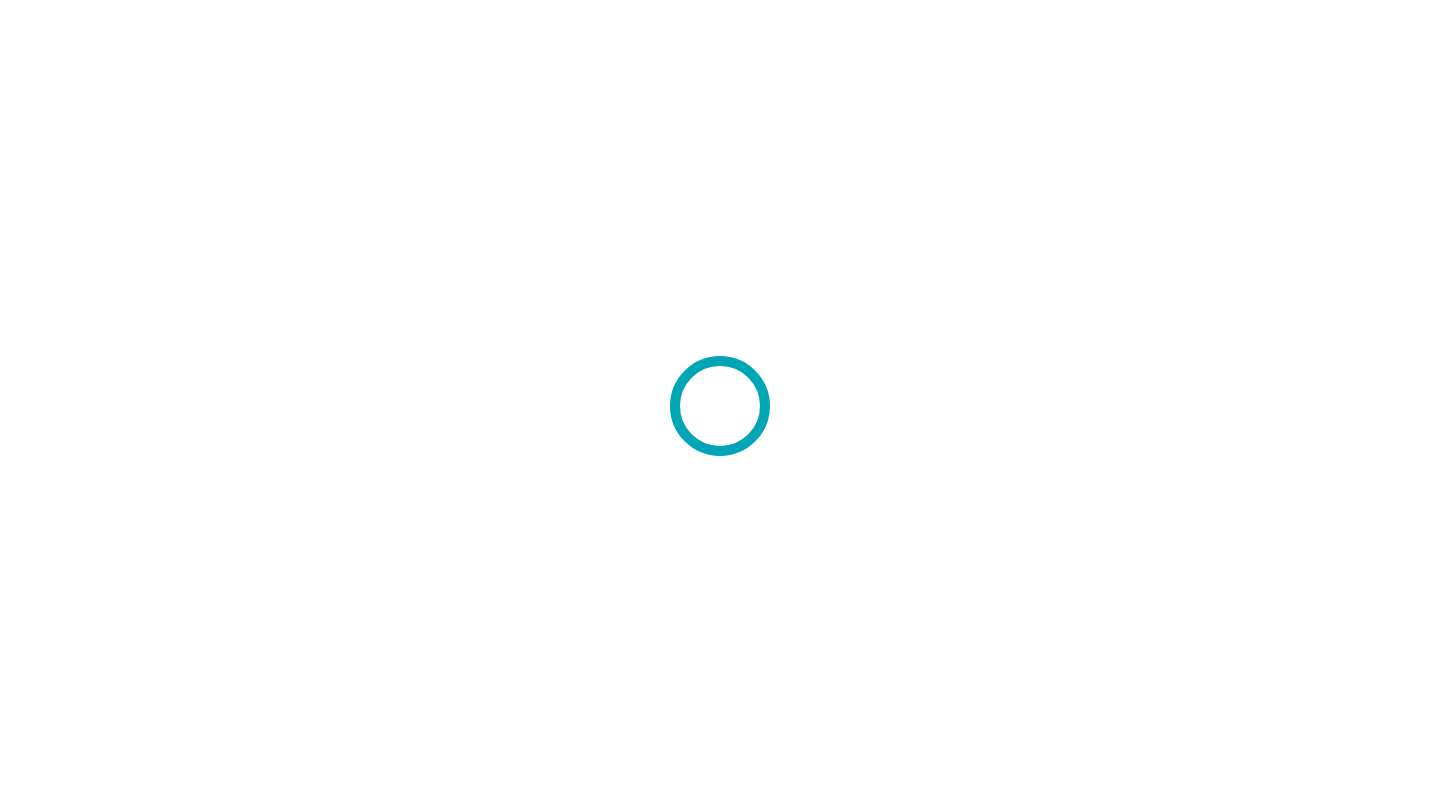 scroll, scrollTop: 0, scrollLeft: 0, axis: both 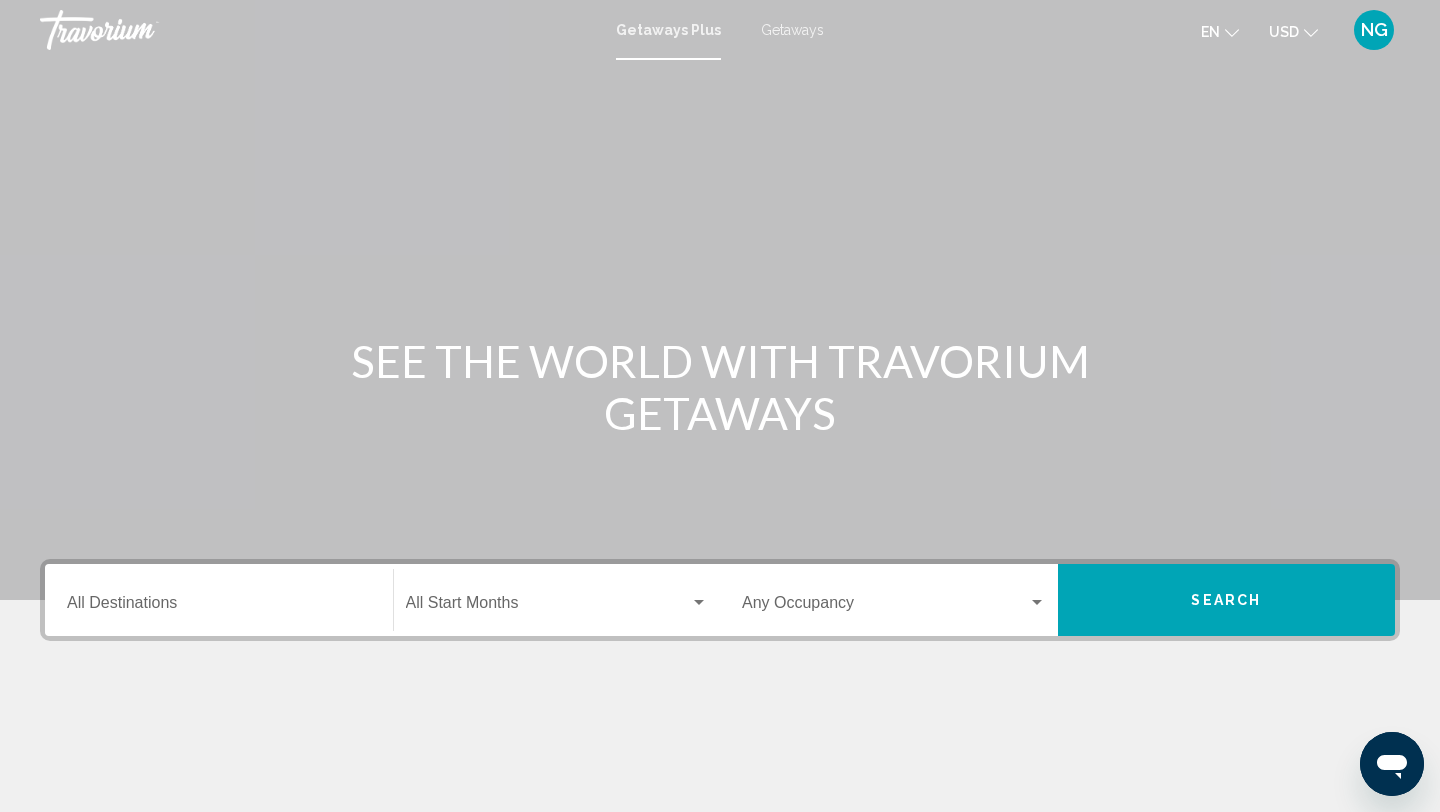 click on "Getaways" at bounding box center [792, 30] 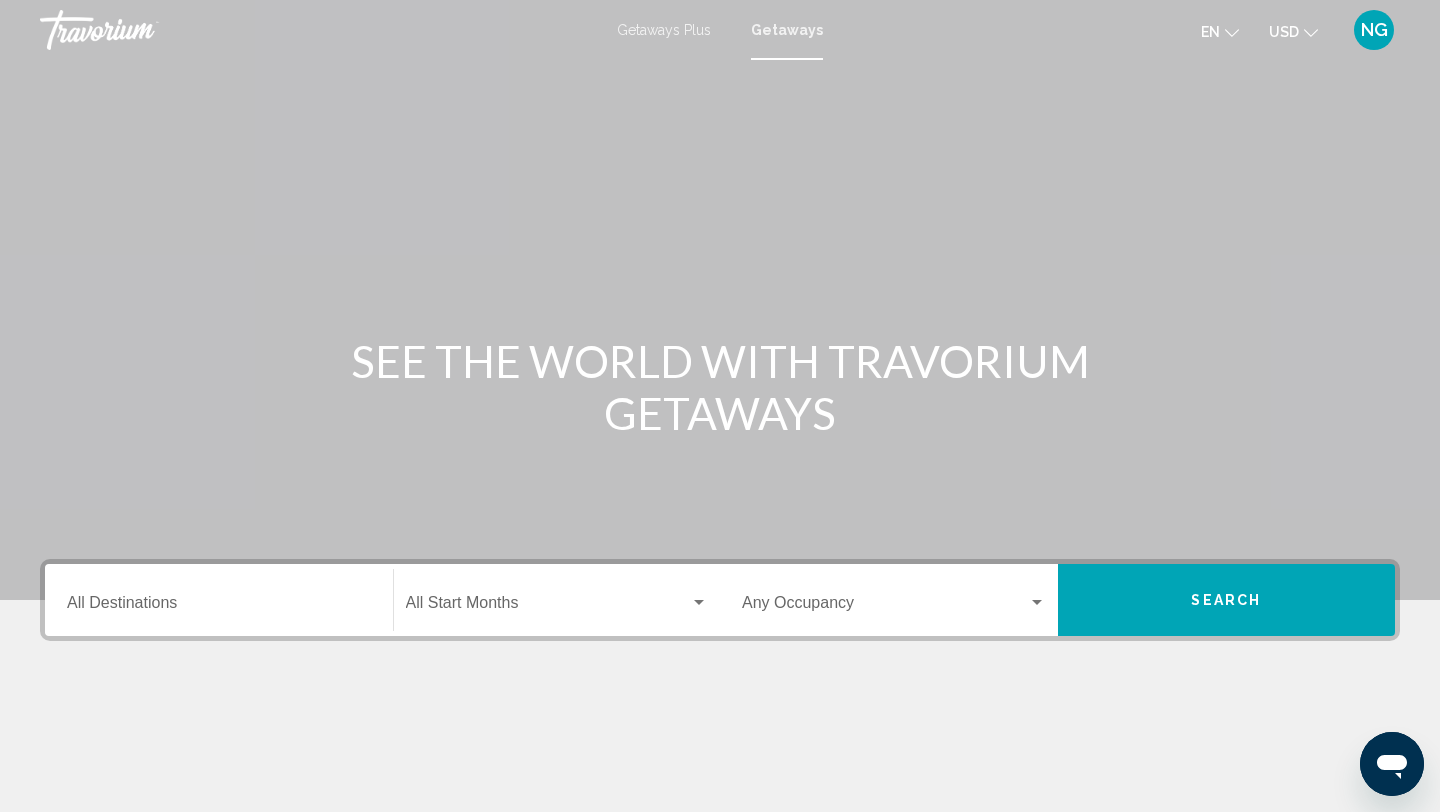 click on "Destination All Destinations" at bounding box center [219, 607] 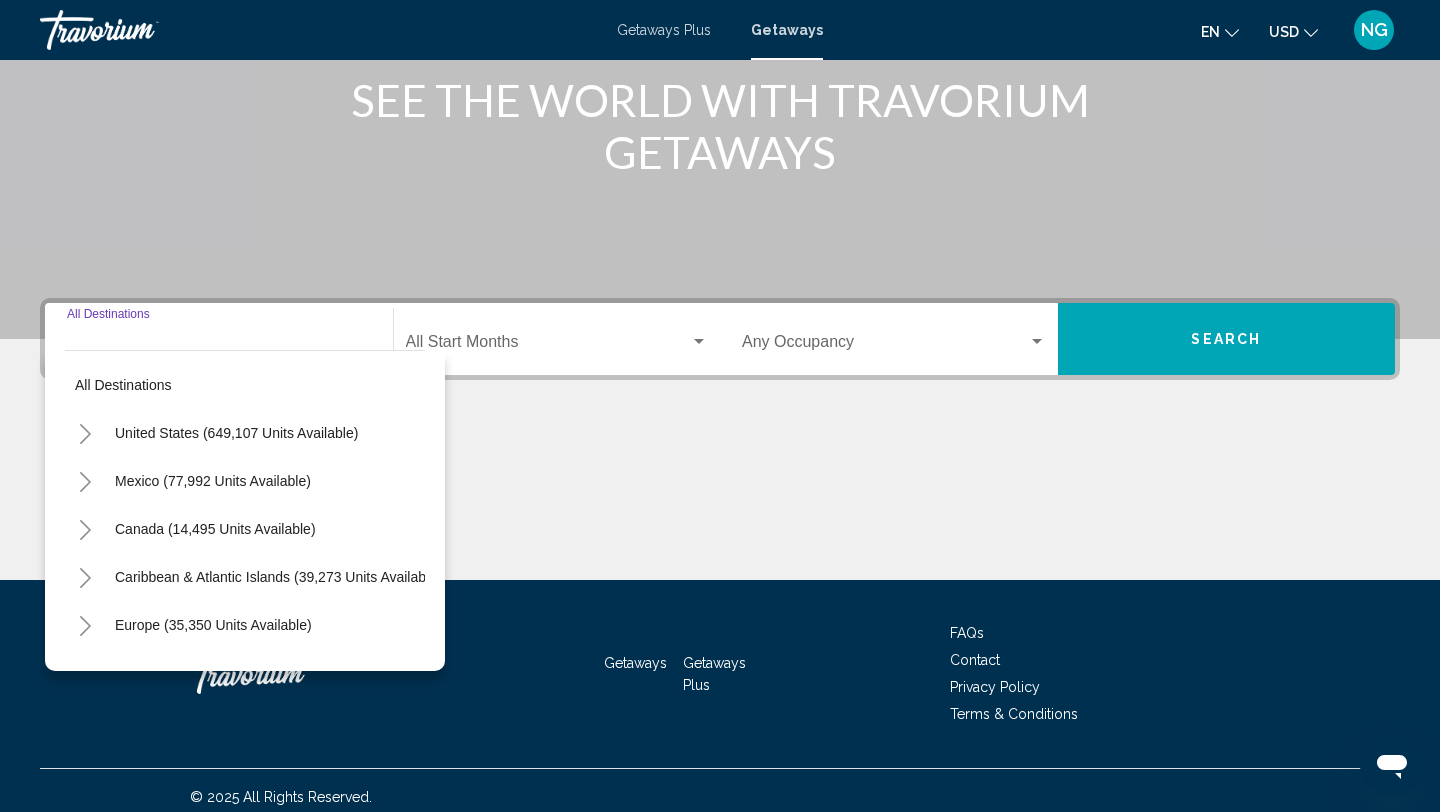 scroll, scrollTop: 274, scrollLeft: 0, axis: vertical 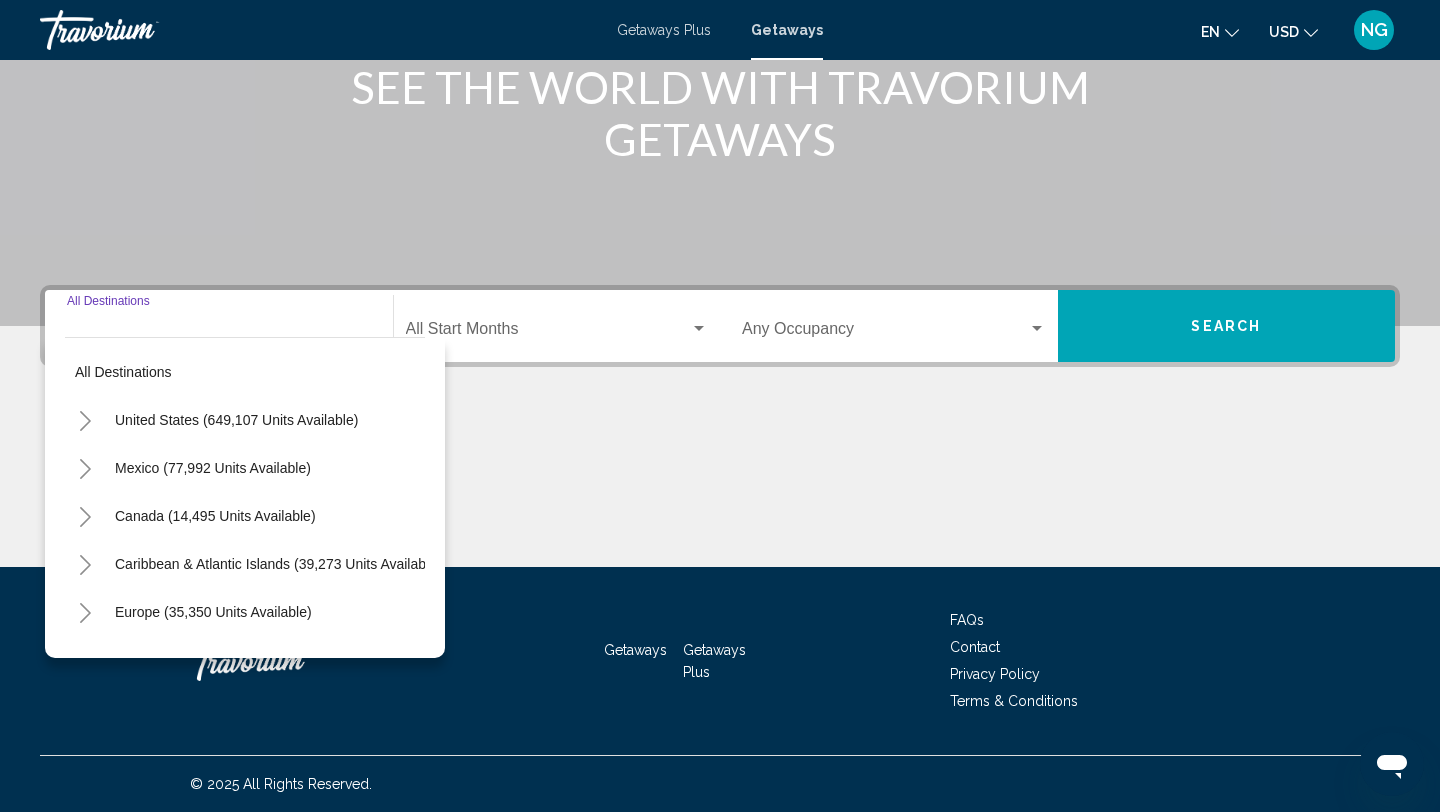 click 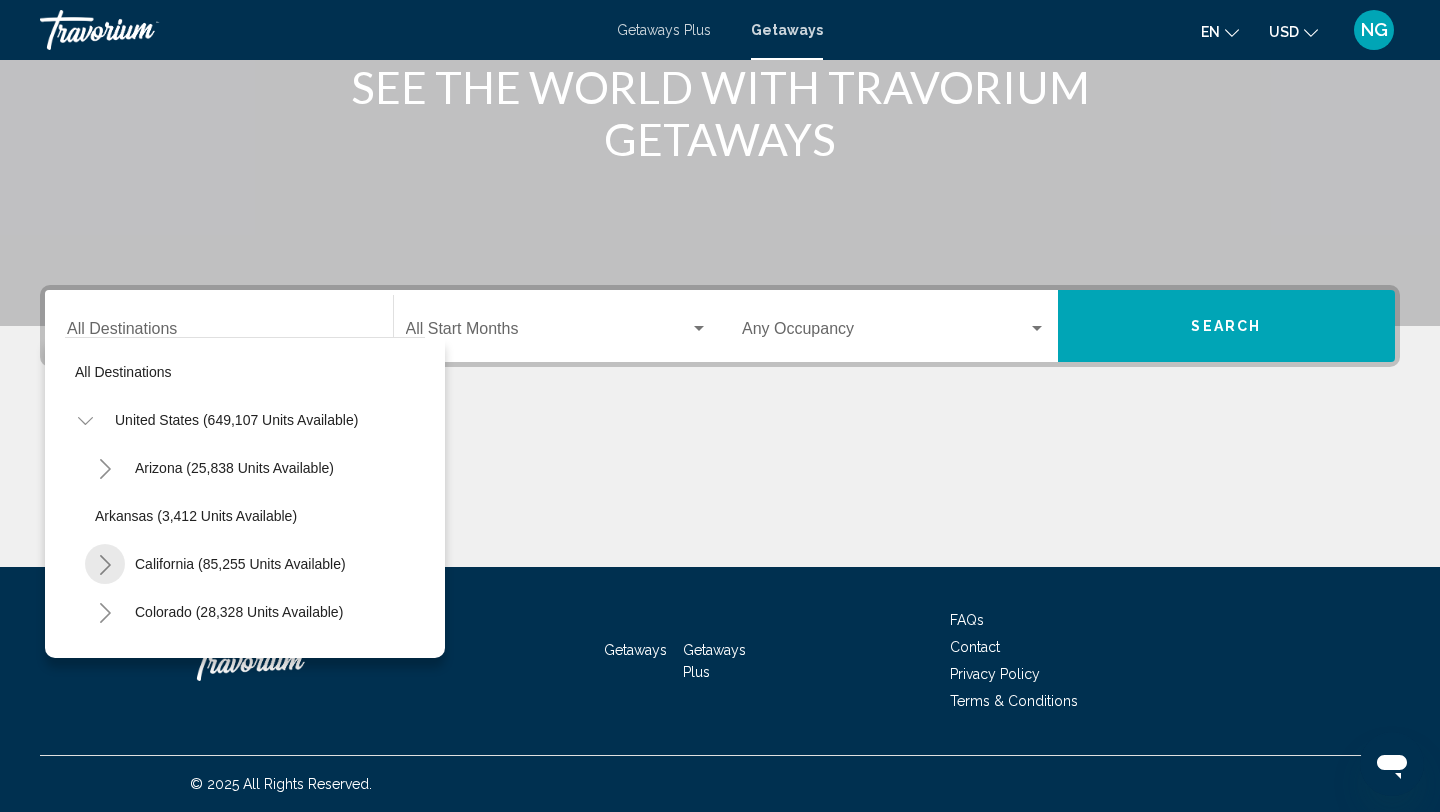 click 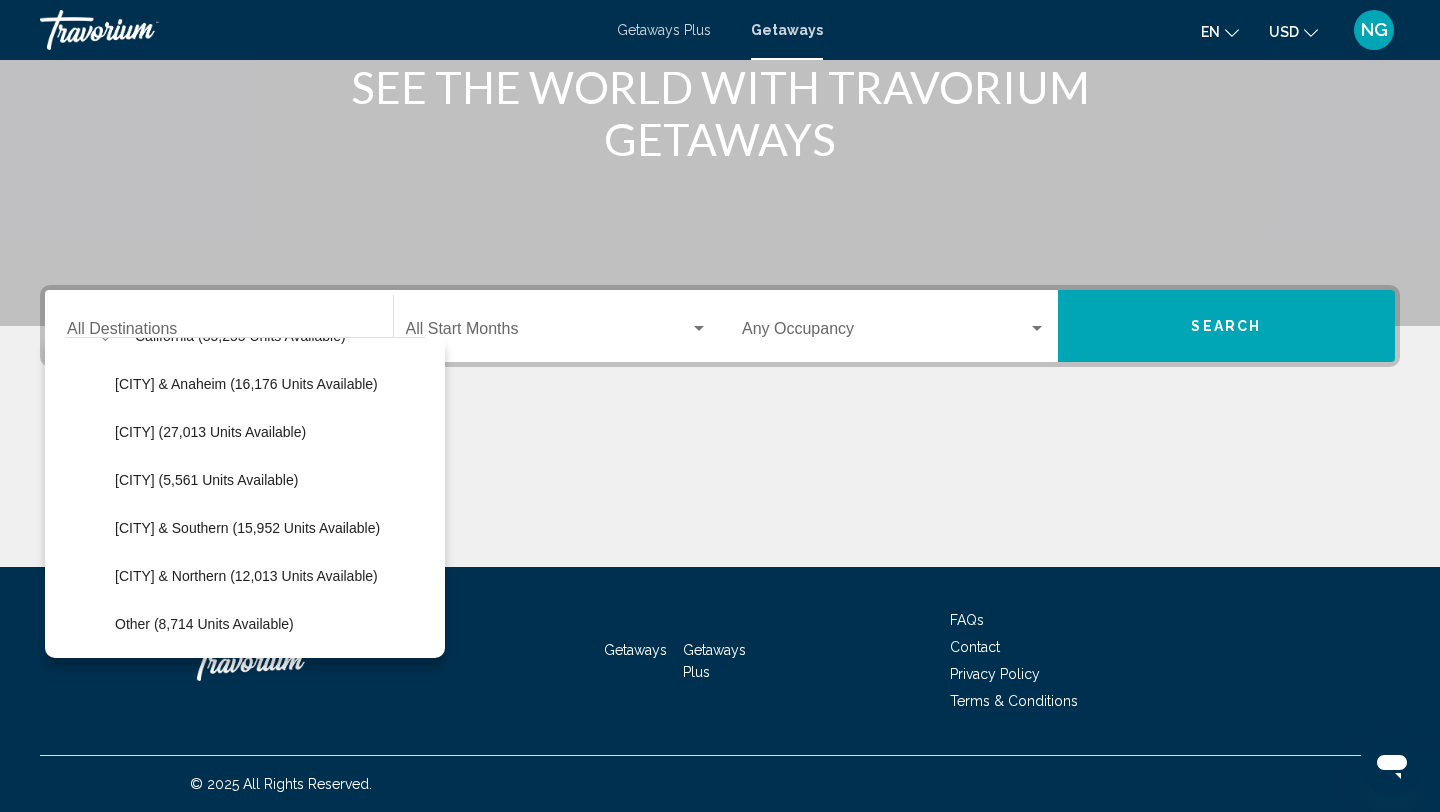 scroll, scrollTop: 236, scrollLeft: 0, axis: vertical 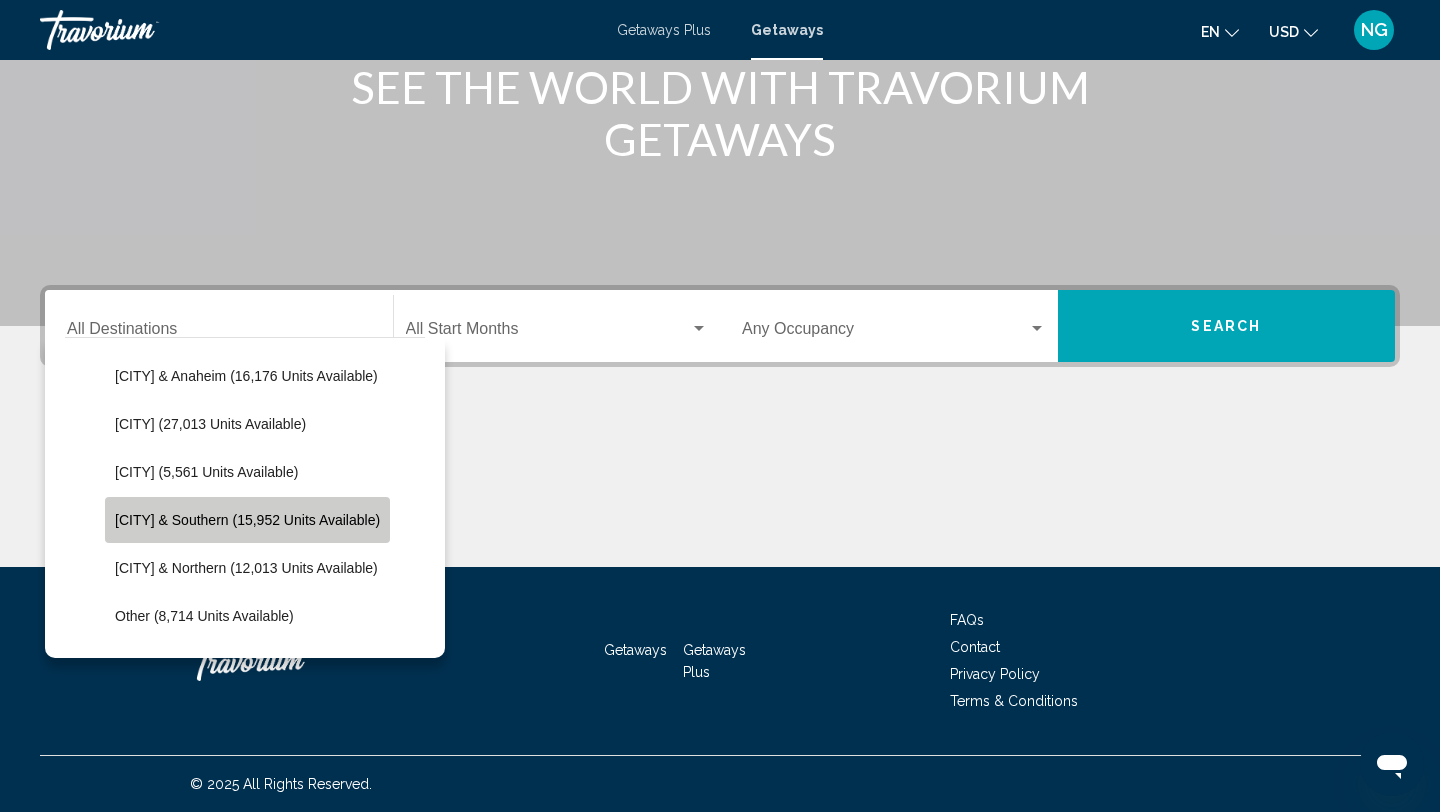 click on "[CITY] & Southern ([NUMBER] units available)" 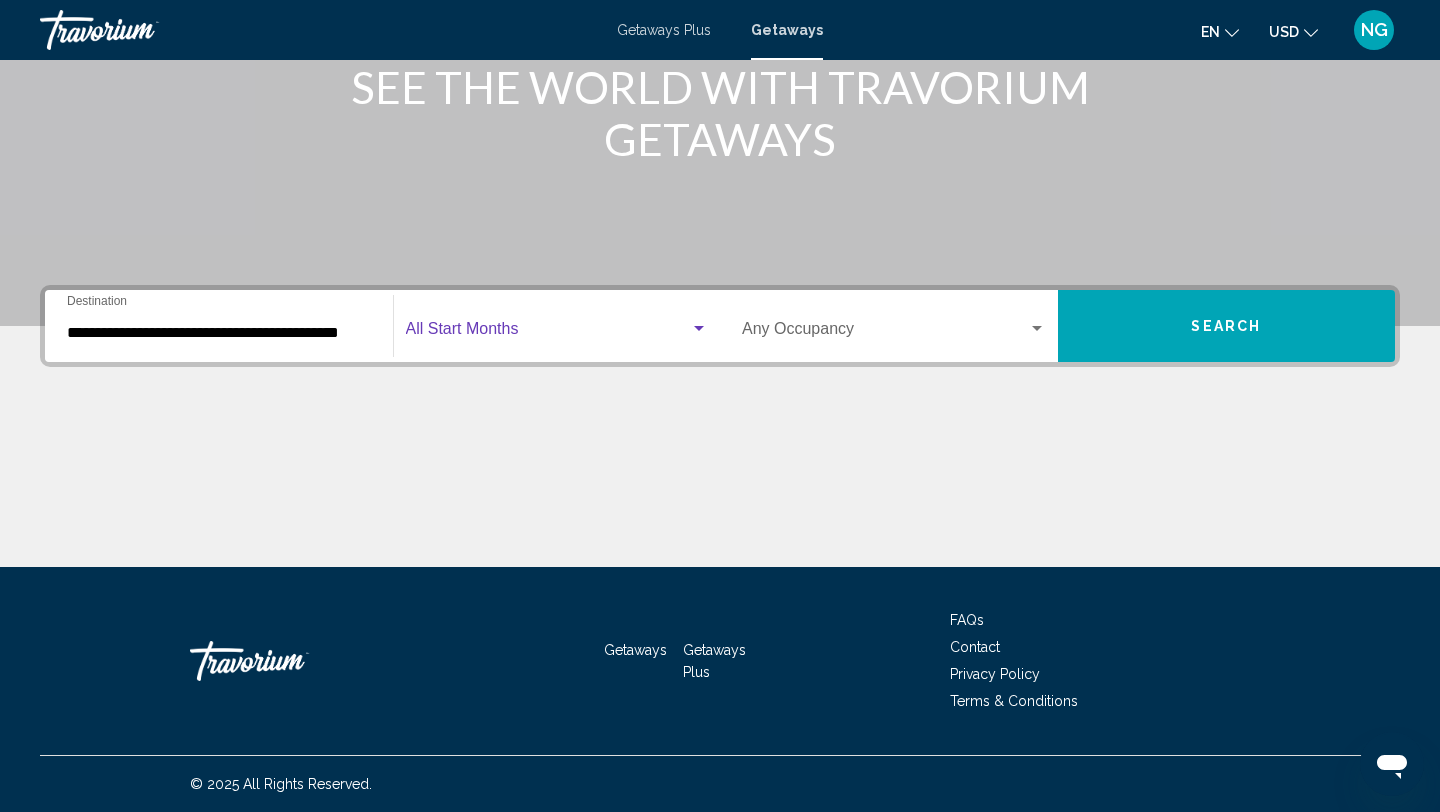 click at bounding box center [548, 333] 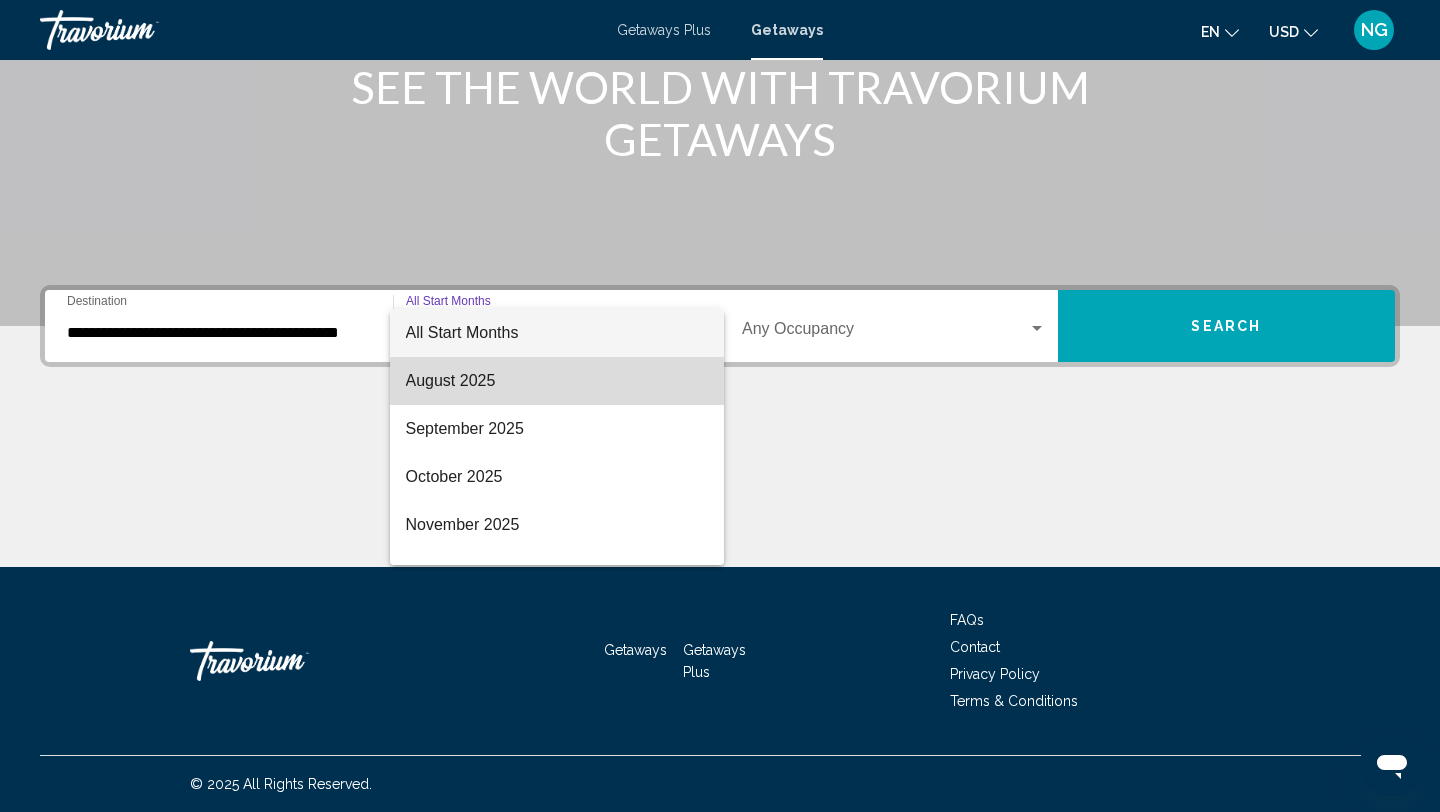 click on "August 2025" at bounding box center [557, 381] 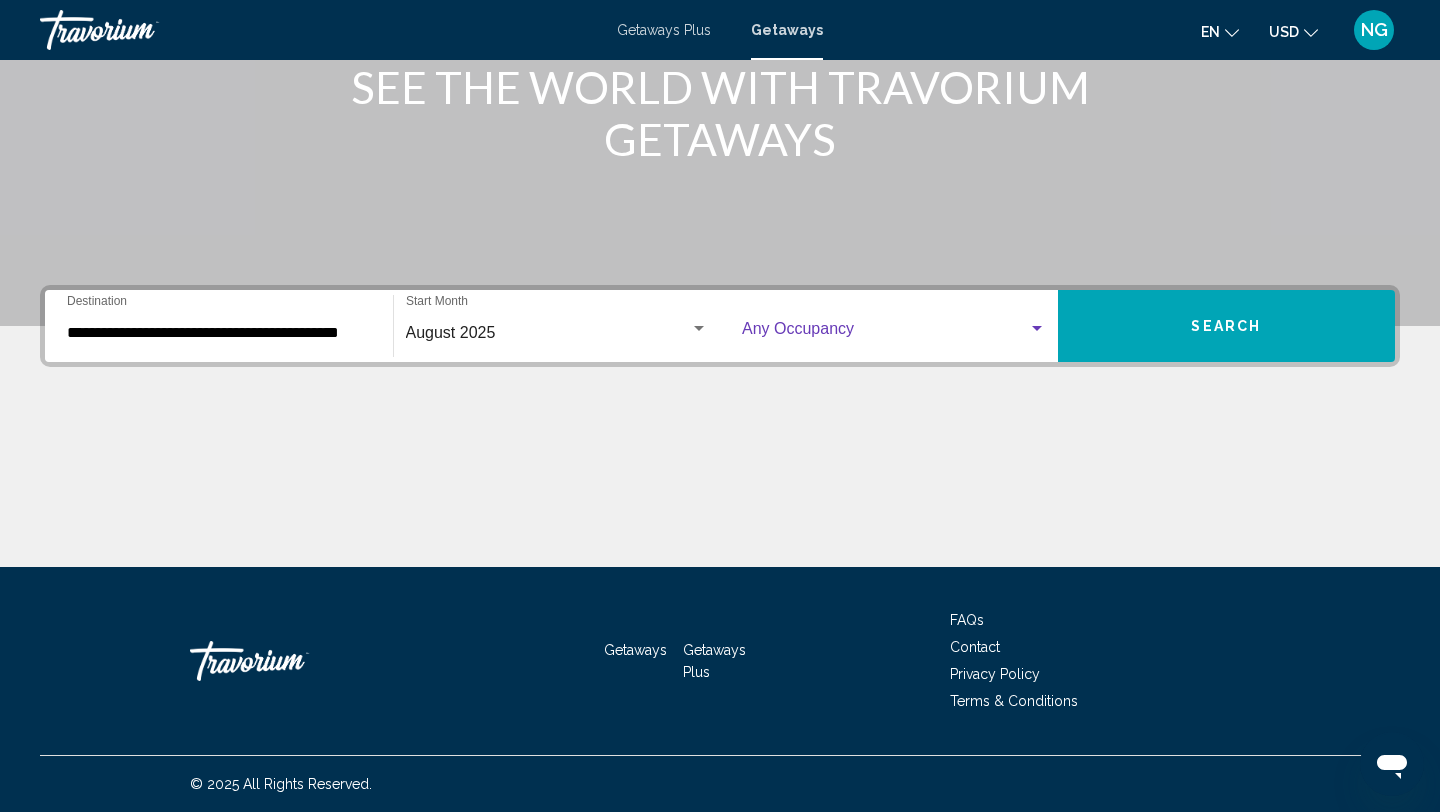 click at bounding box center [1037, 328] 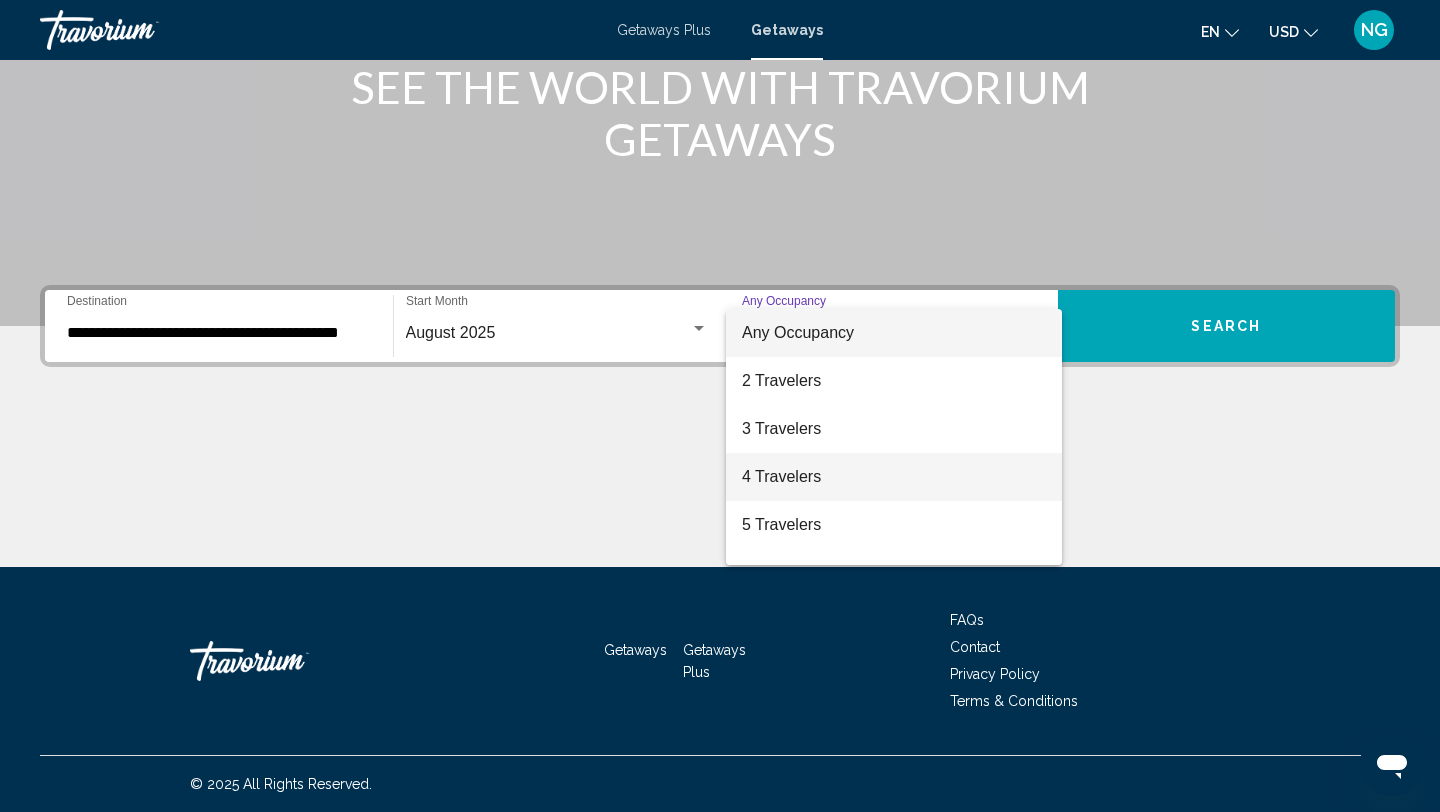 click on "4 Travelers" at bounding box center (894, 477) 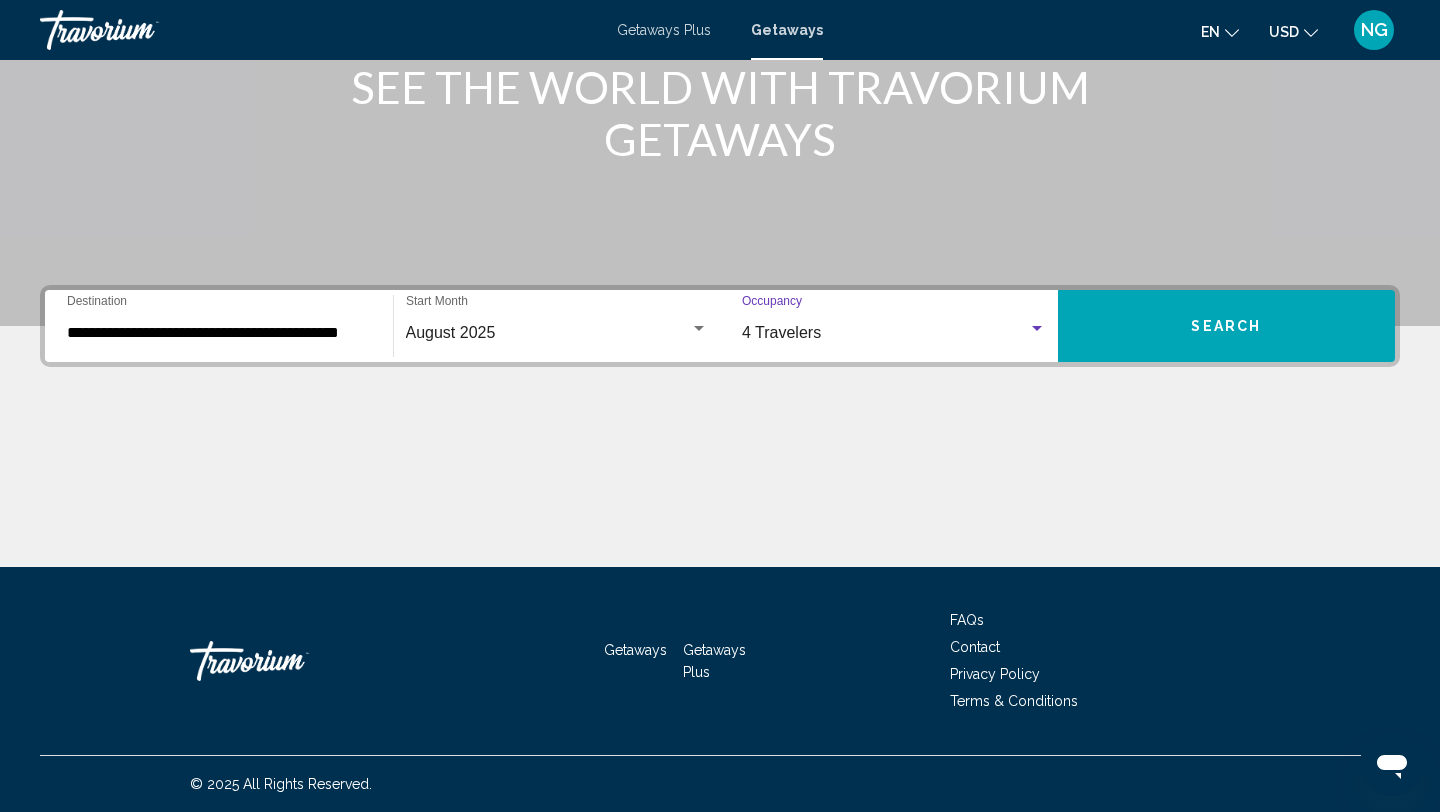 click at bounding box center [1037, 328] 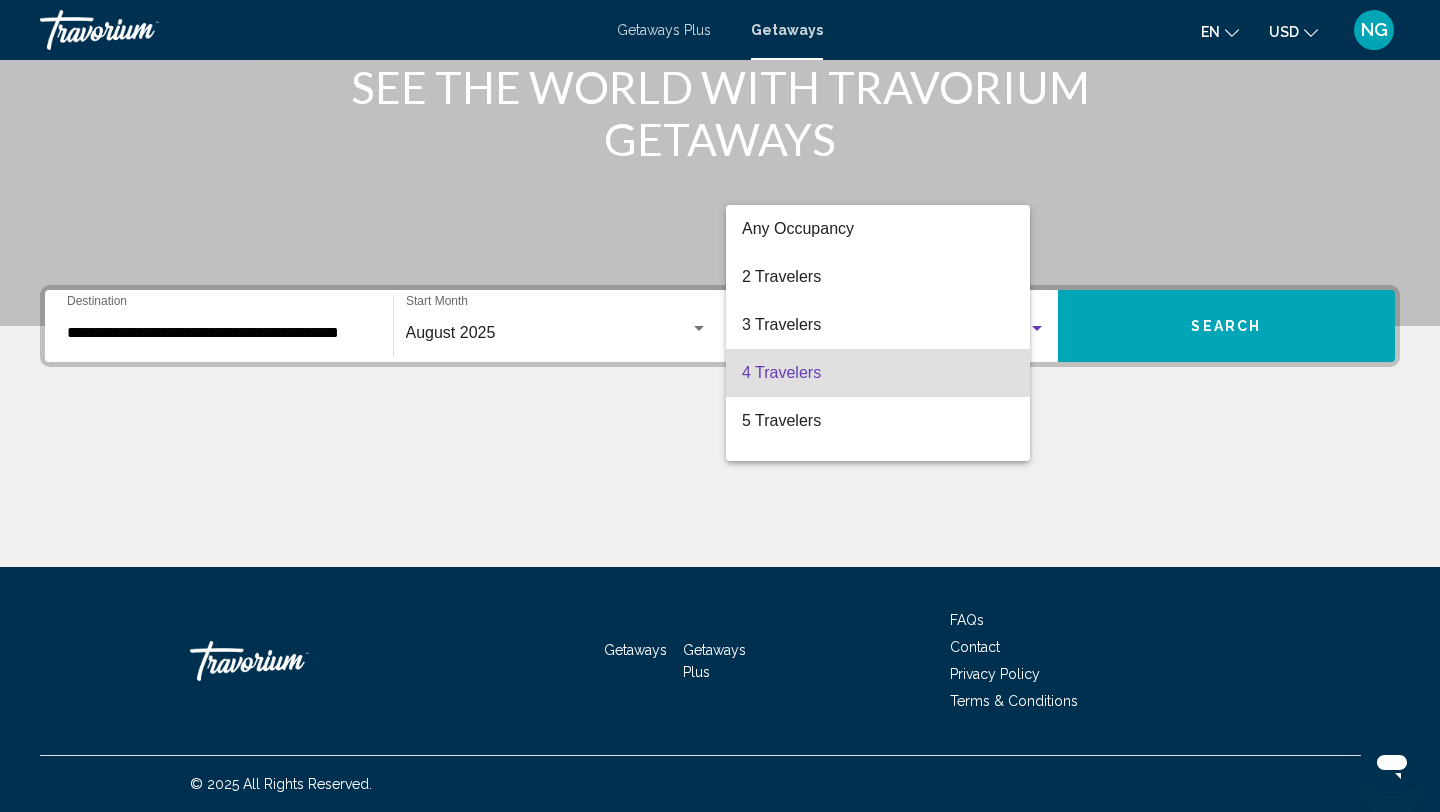 scroll, scrollTop: 40, scrollLeft: 0, axis: vertical 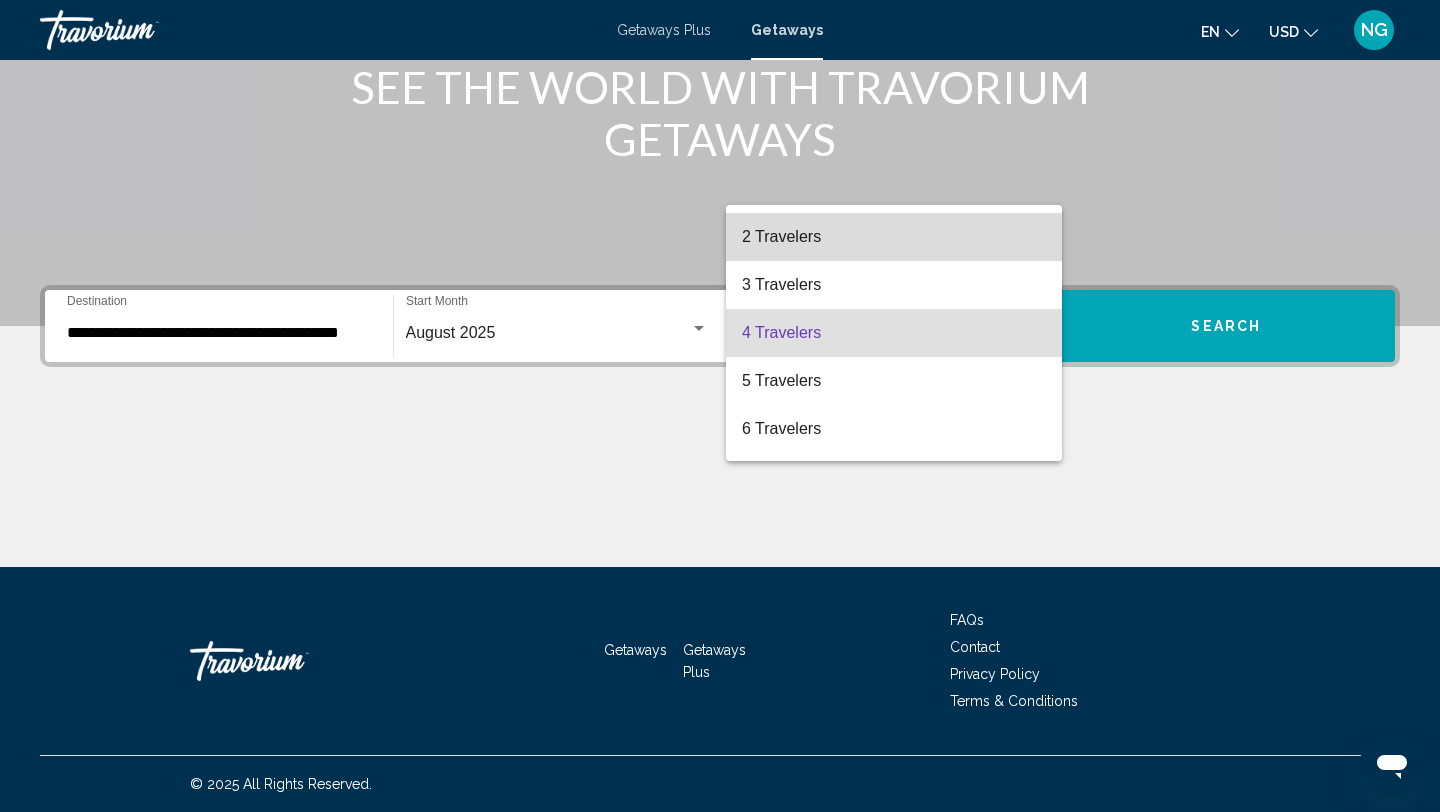 click on "2 Travelers" at bounding box center (894, 237) 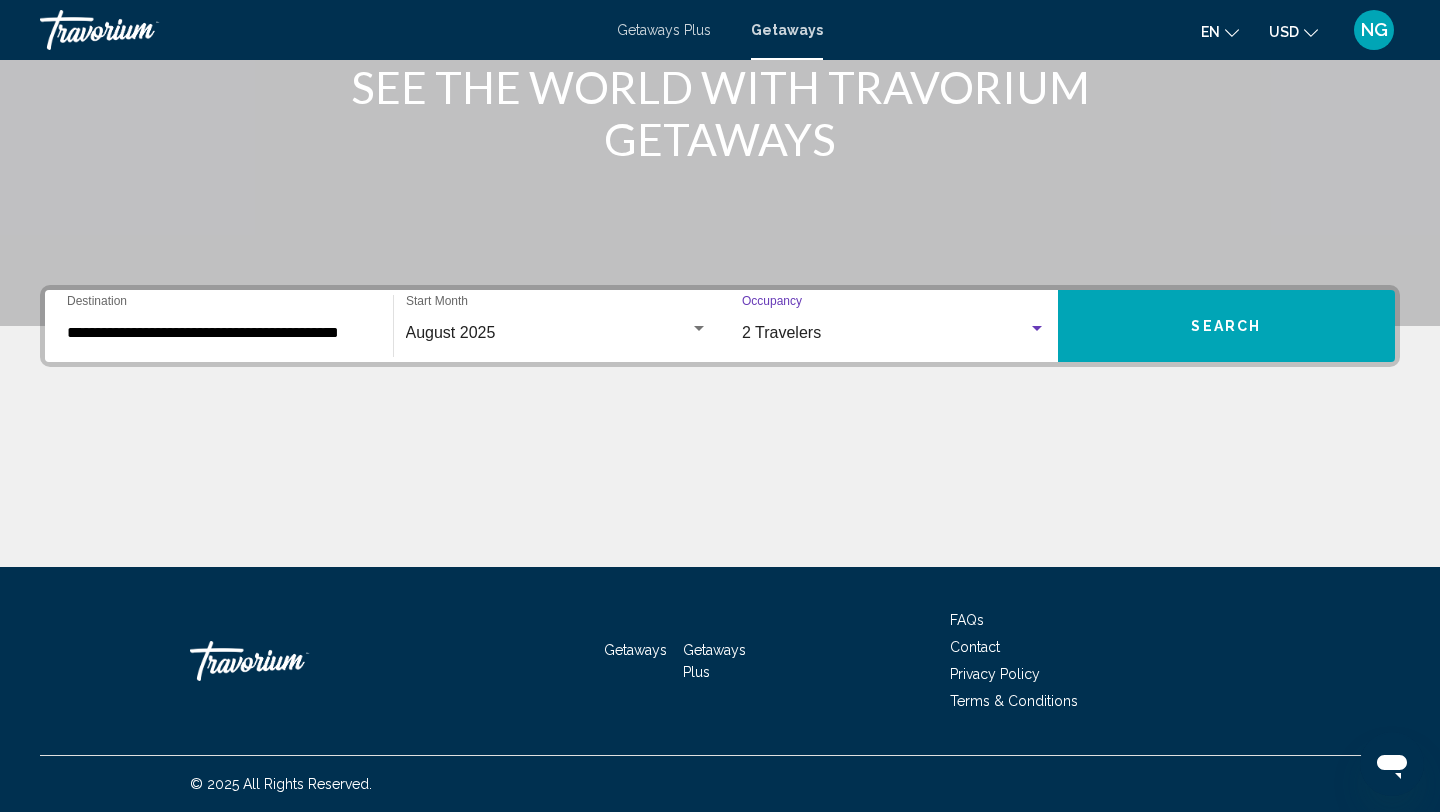 click on "Search" at bounding box center (1226, 327) 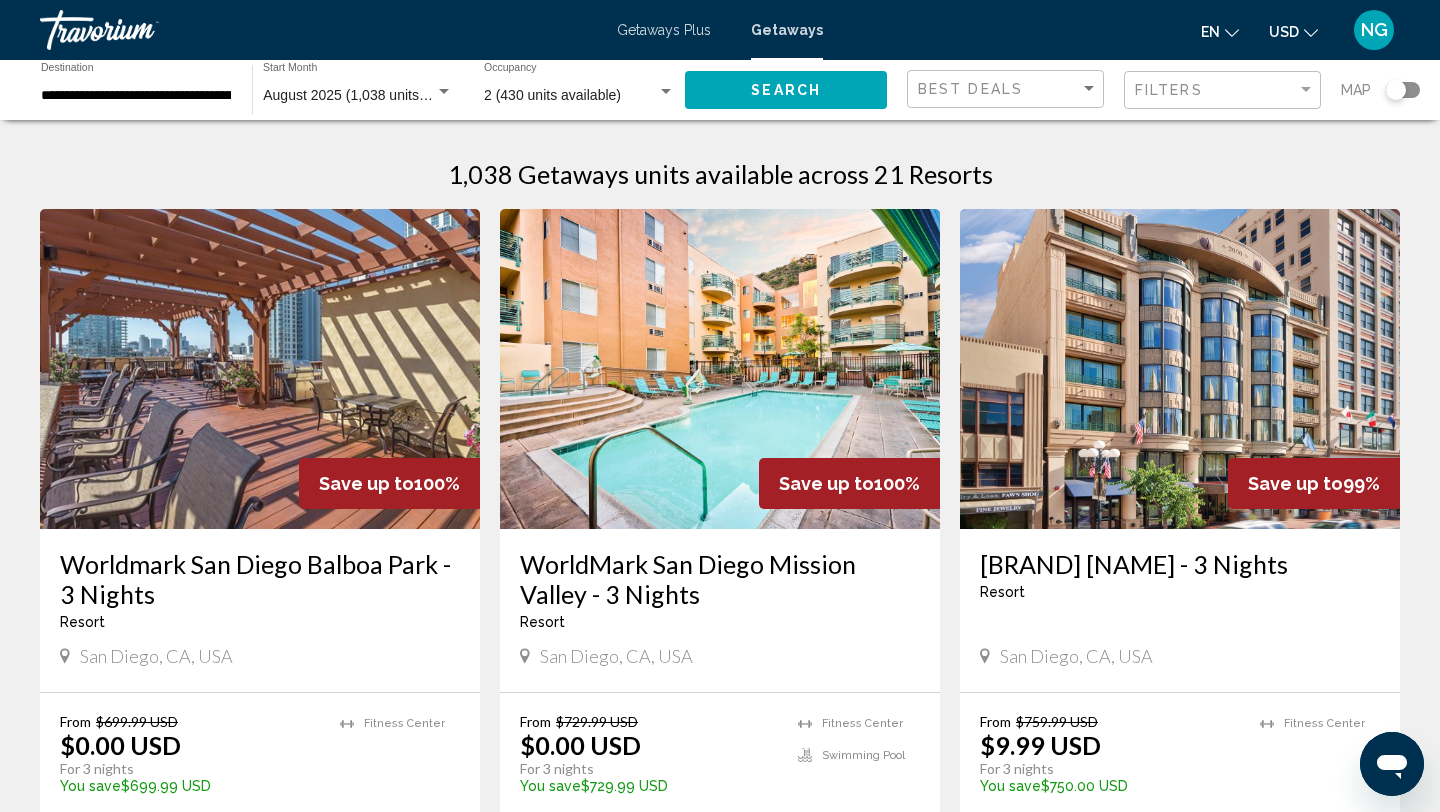 scroll, scrollTop: 0, scrollLeft: 0, axis: both 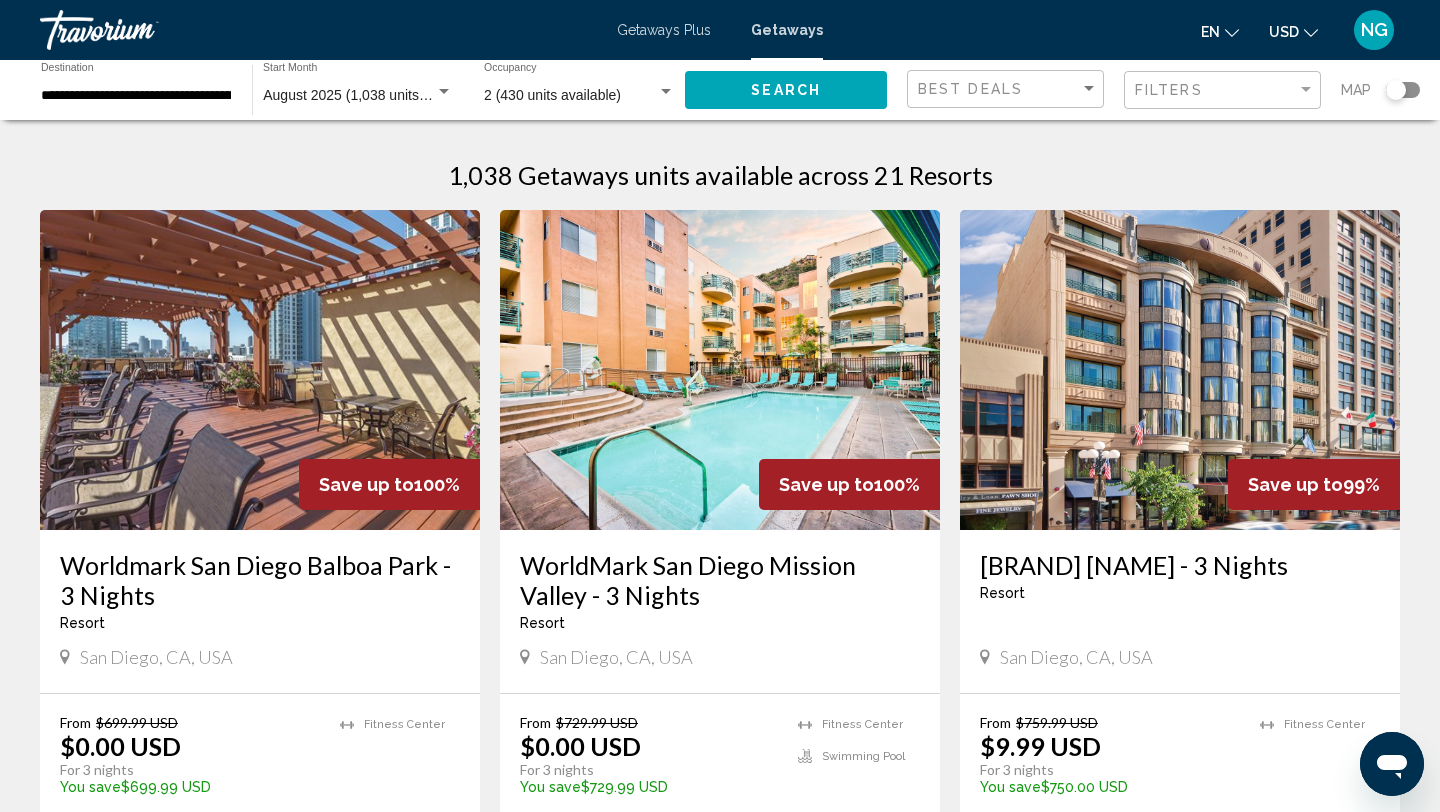 click at bounding box center [260, 370] 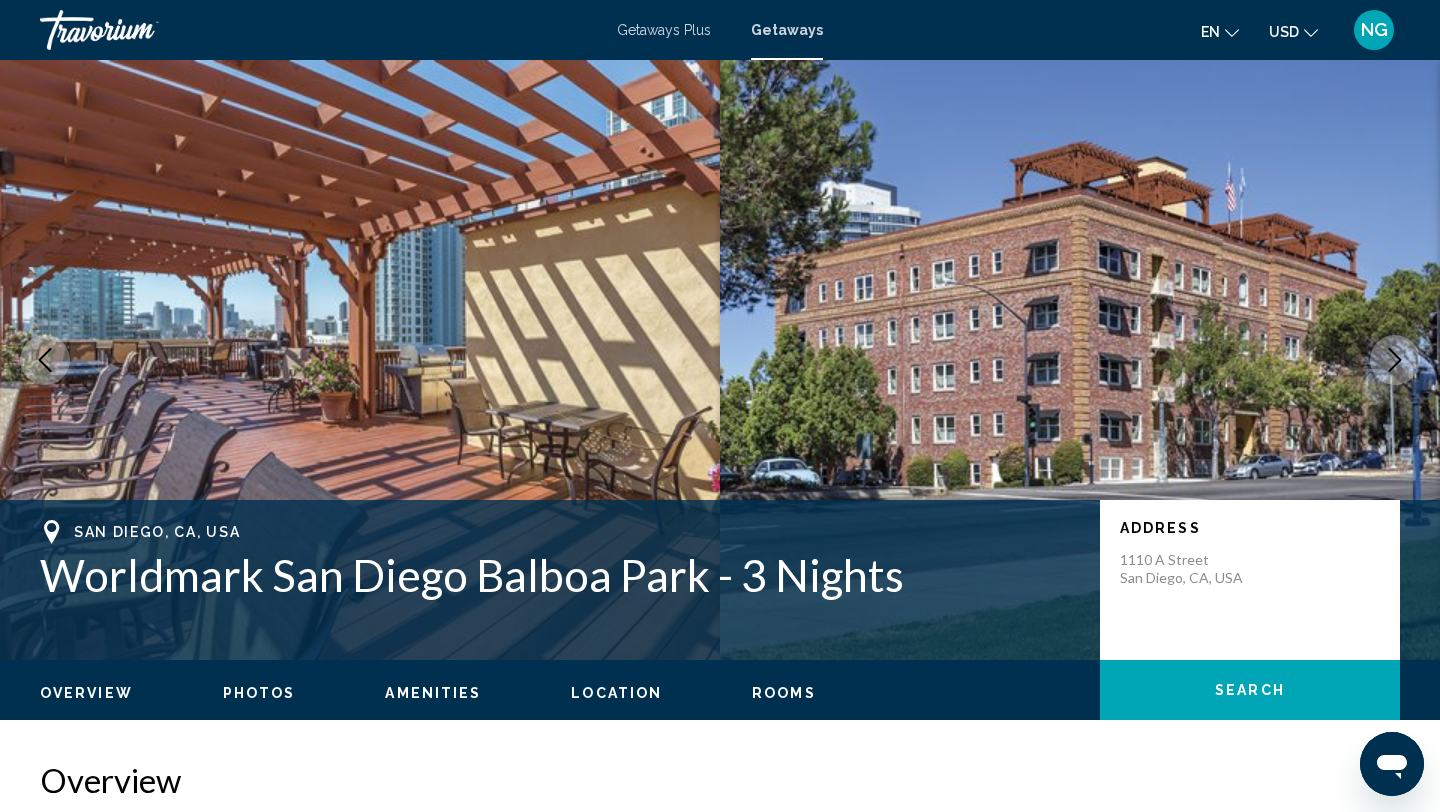 type 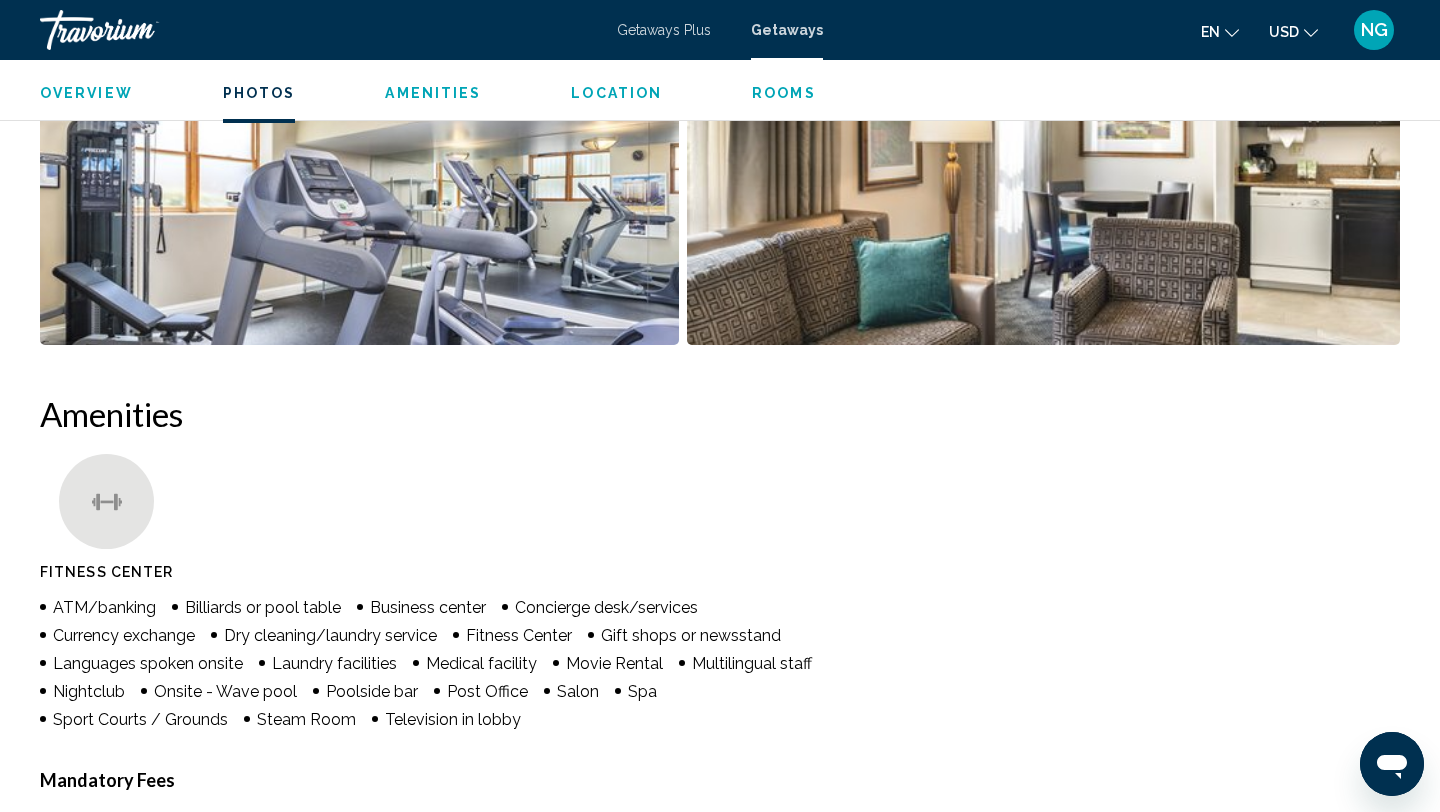 scroll, scrollTop: 1280, scrollLeft: 0, axis: vertical 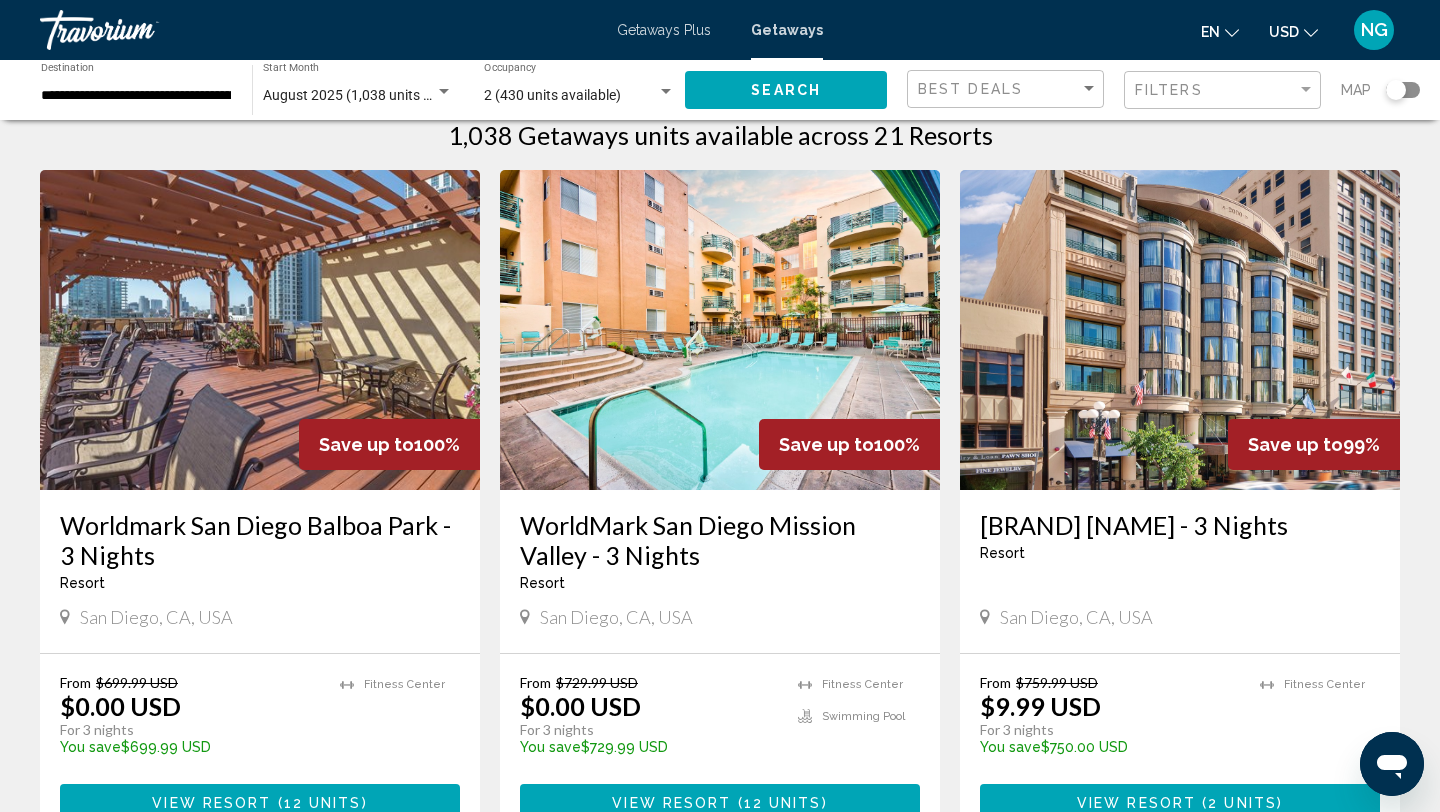 click at bounding box center [1180, 330] 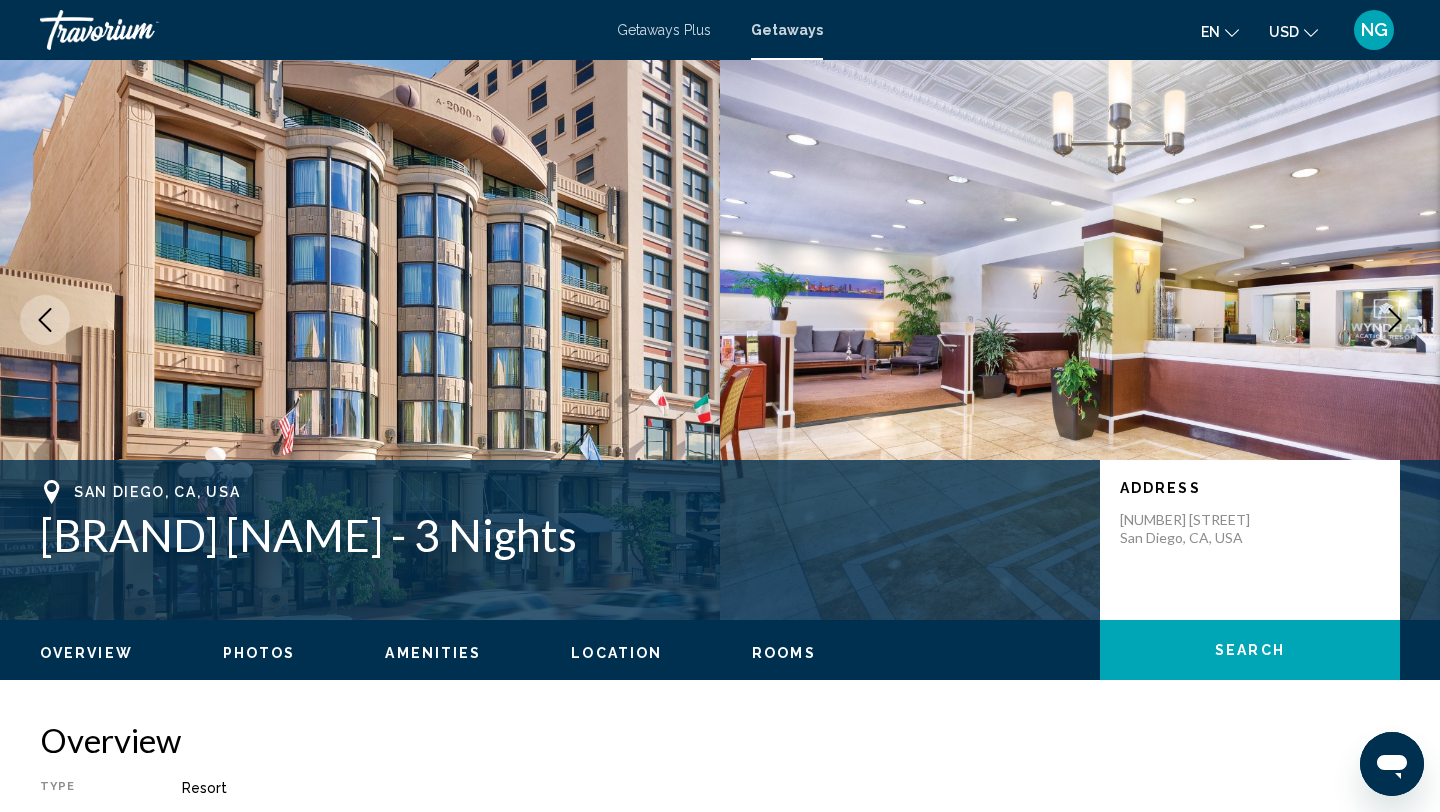 scroll, scrollTop: 0, scrollLeft: 0, axis: both 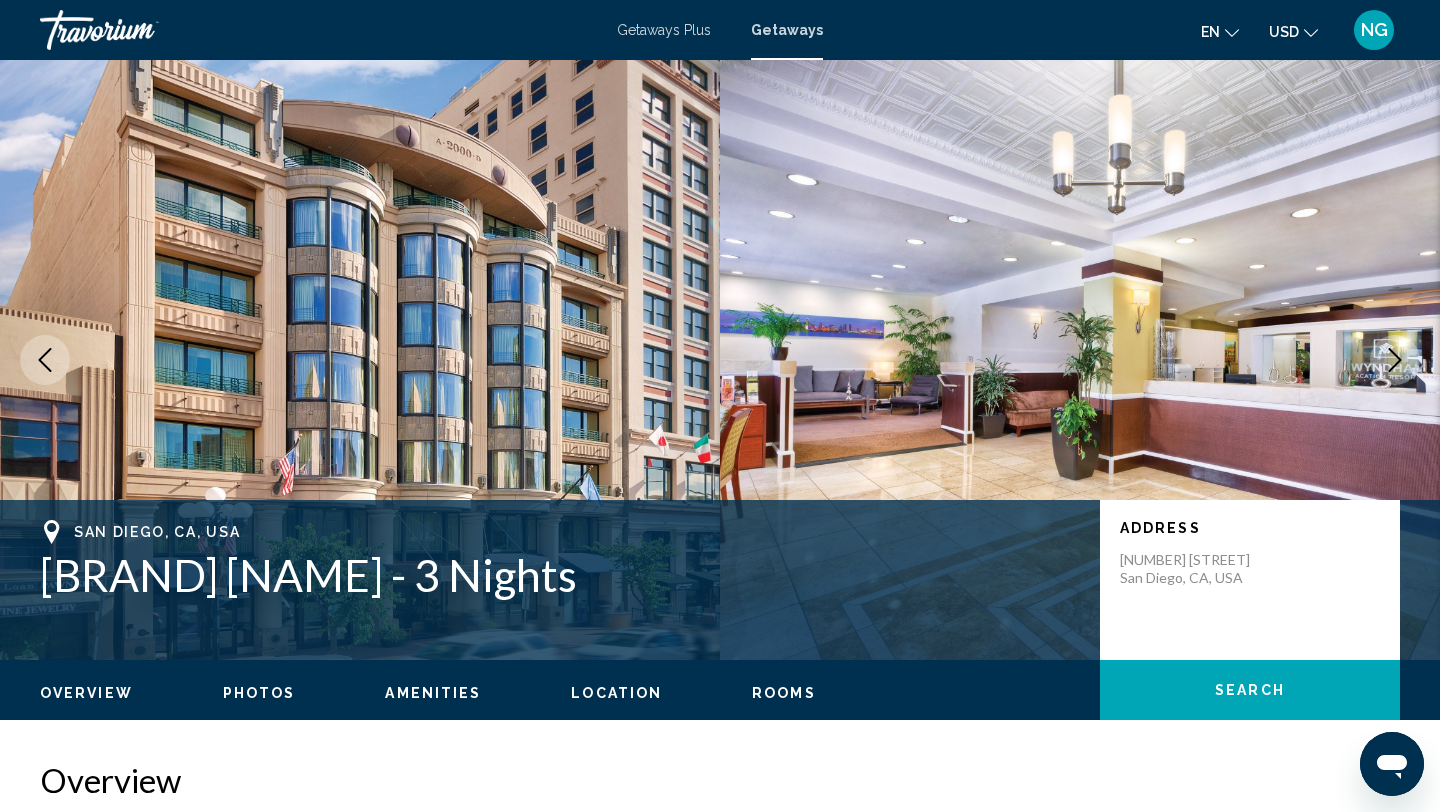 type 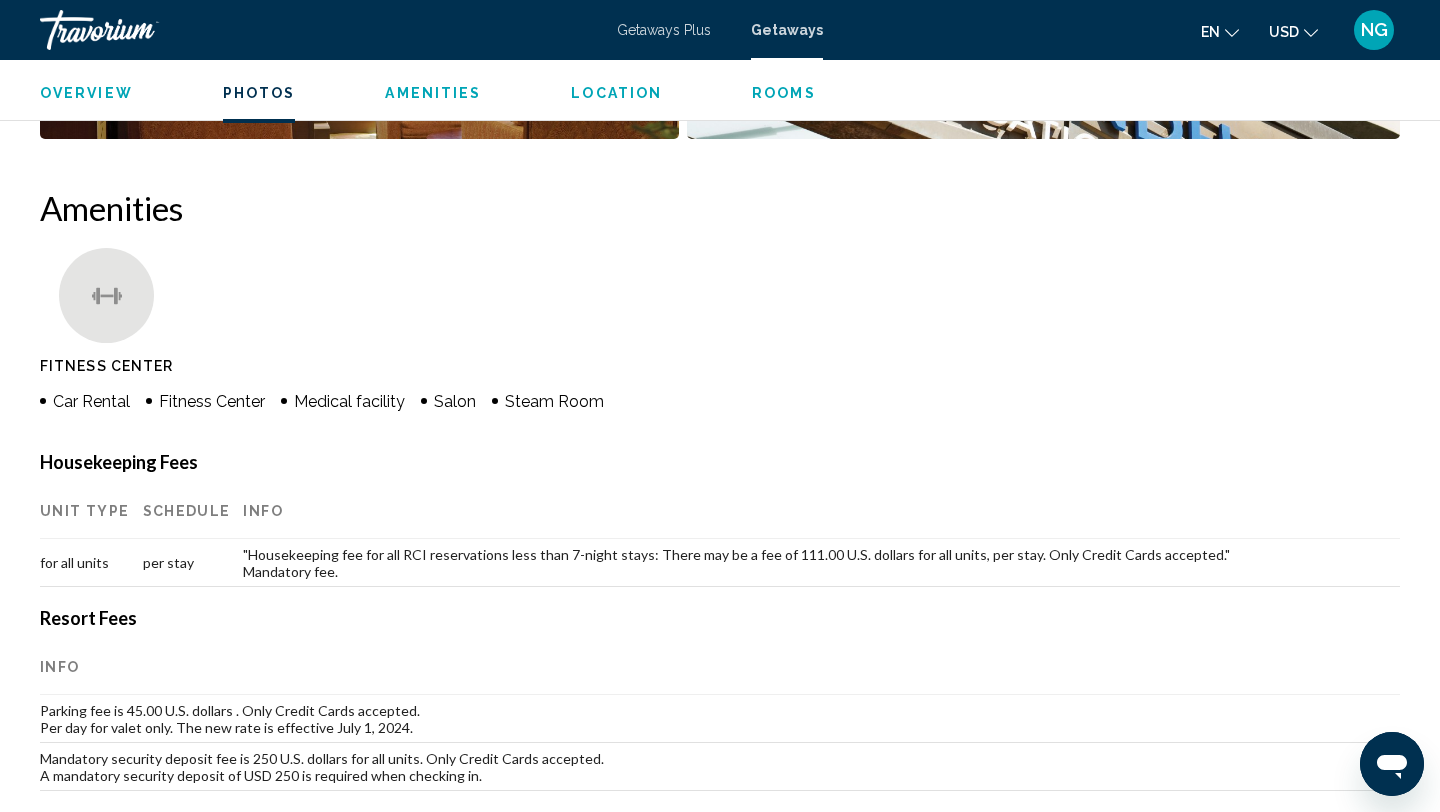 scroll, scrollTop: 1360, scrollLeft: 0, axis: vertical 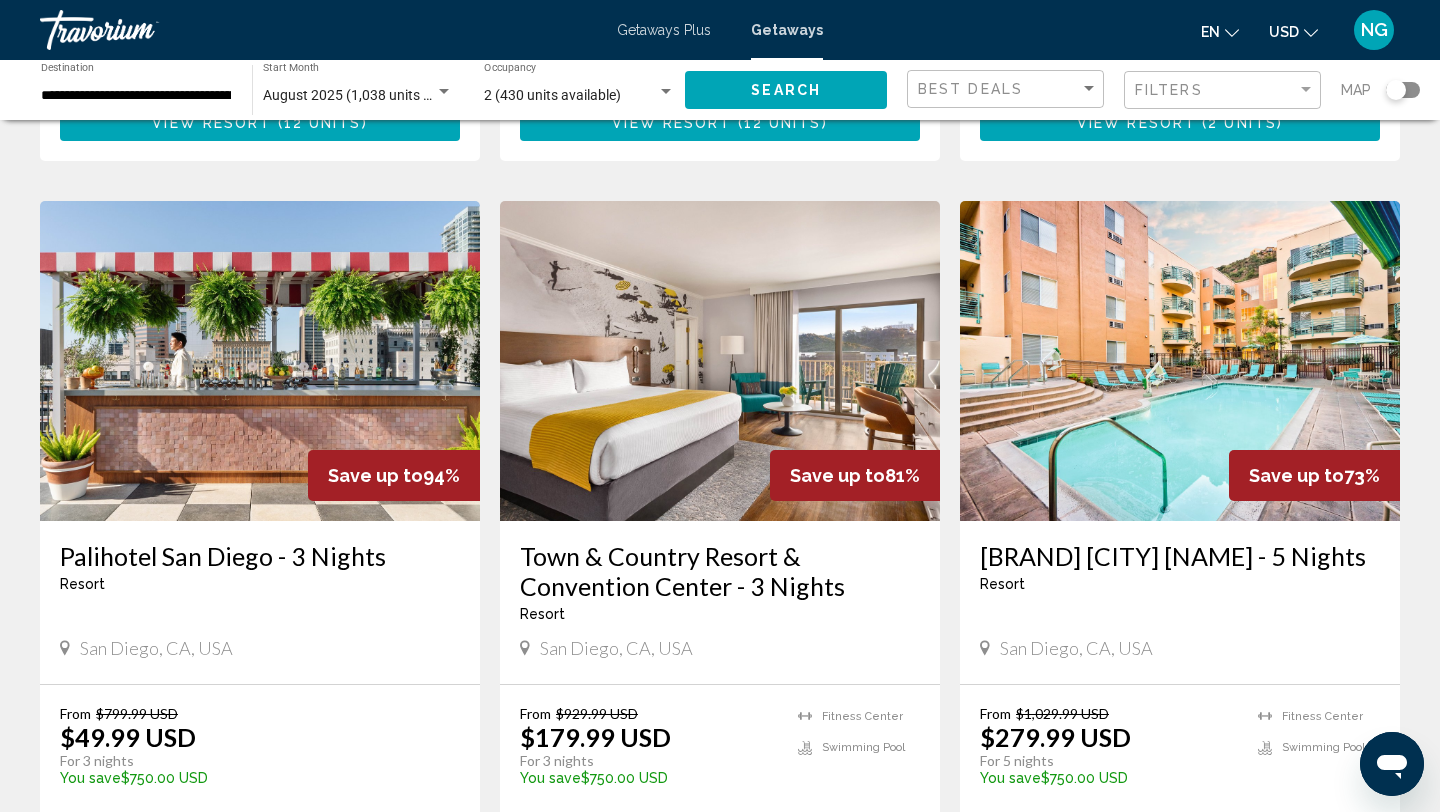 click at bounding box center (720, 361) 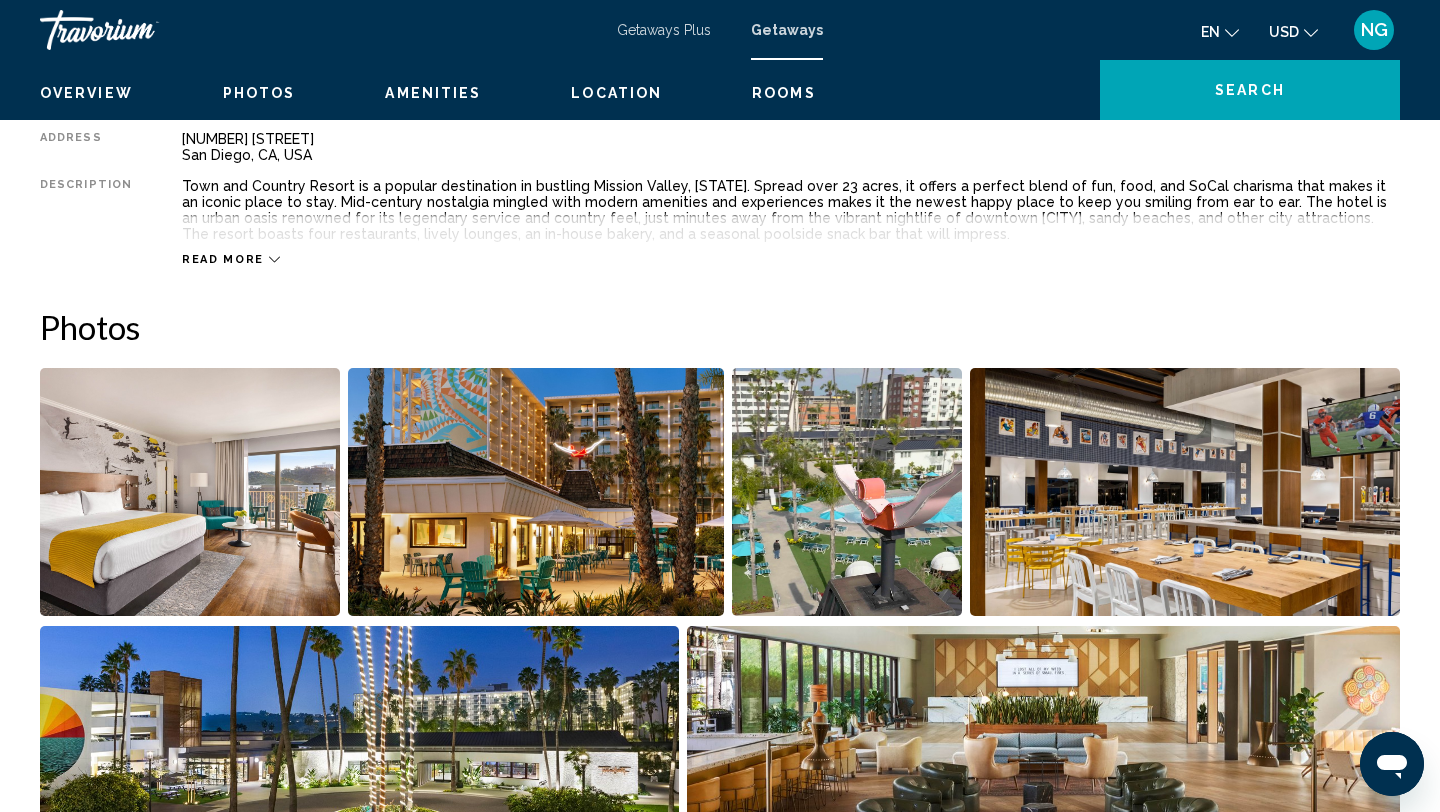 scroll, scrollTop: 0, scrollLeft: 0, axis: both 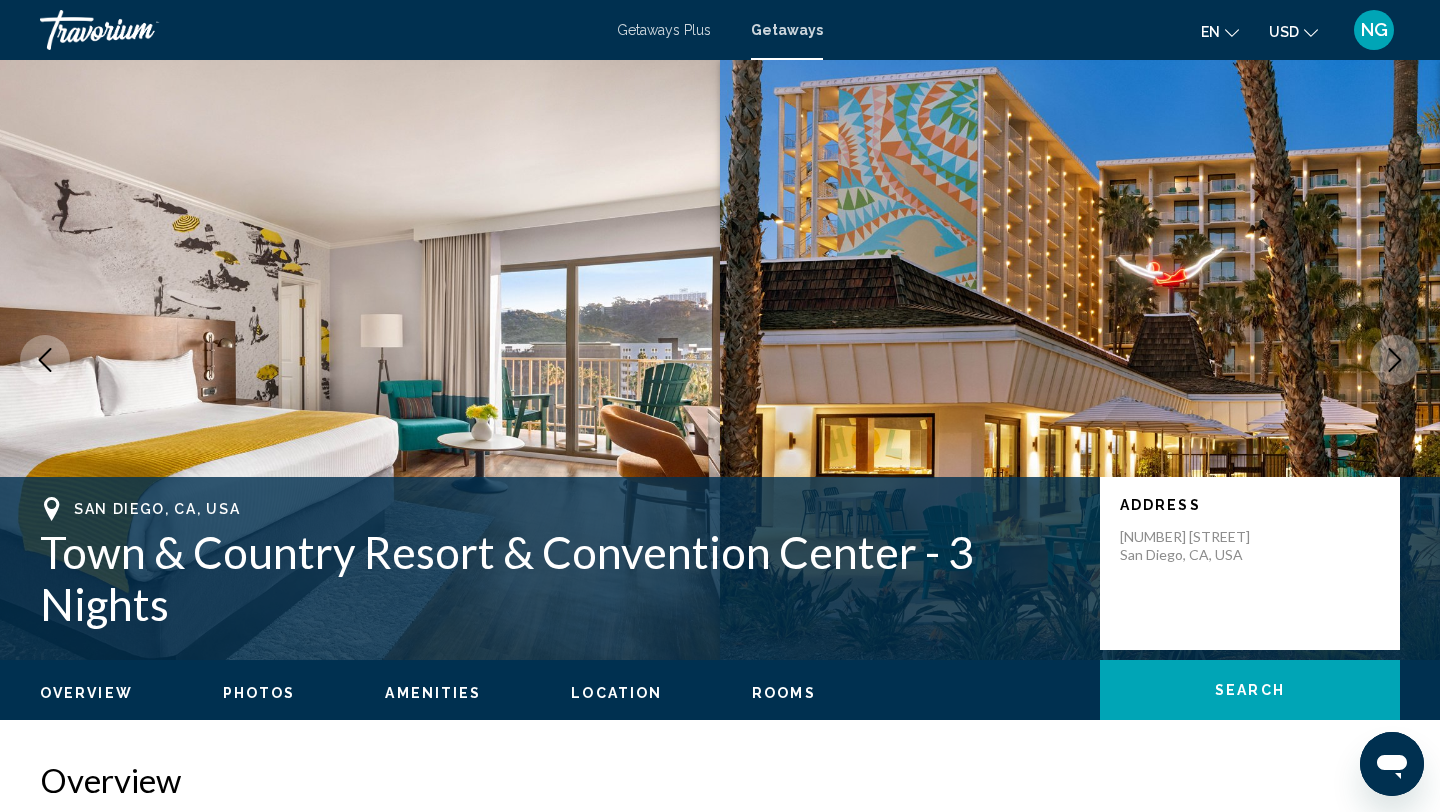 type 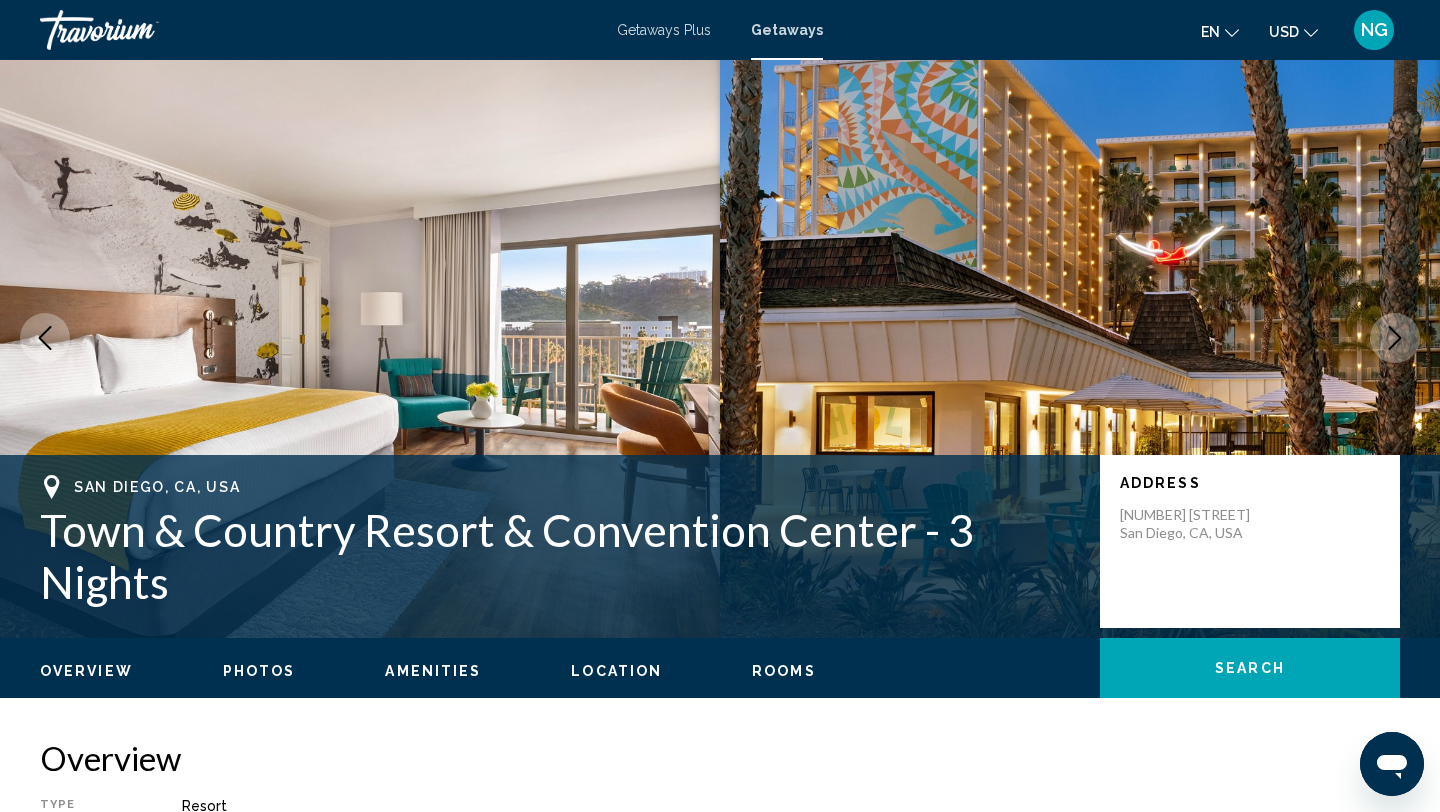 scroll, scrollTop: 0, scrollLeft: 0, axis: both 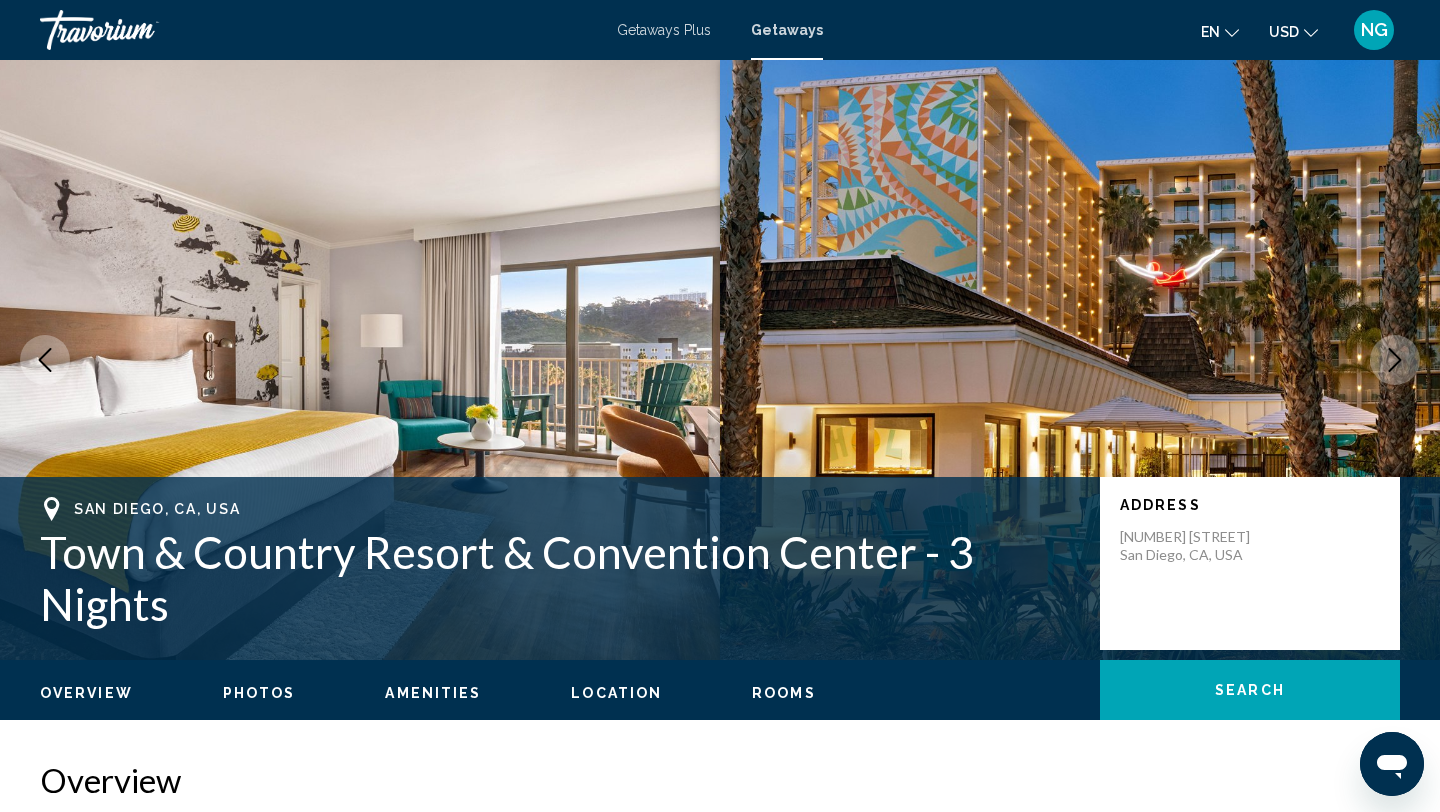 click 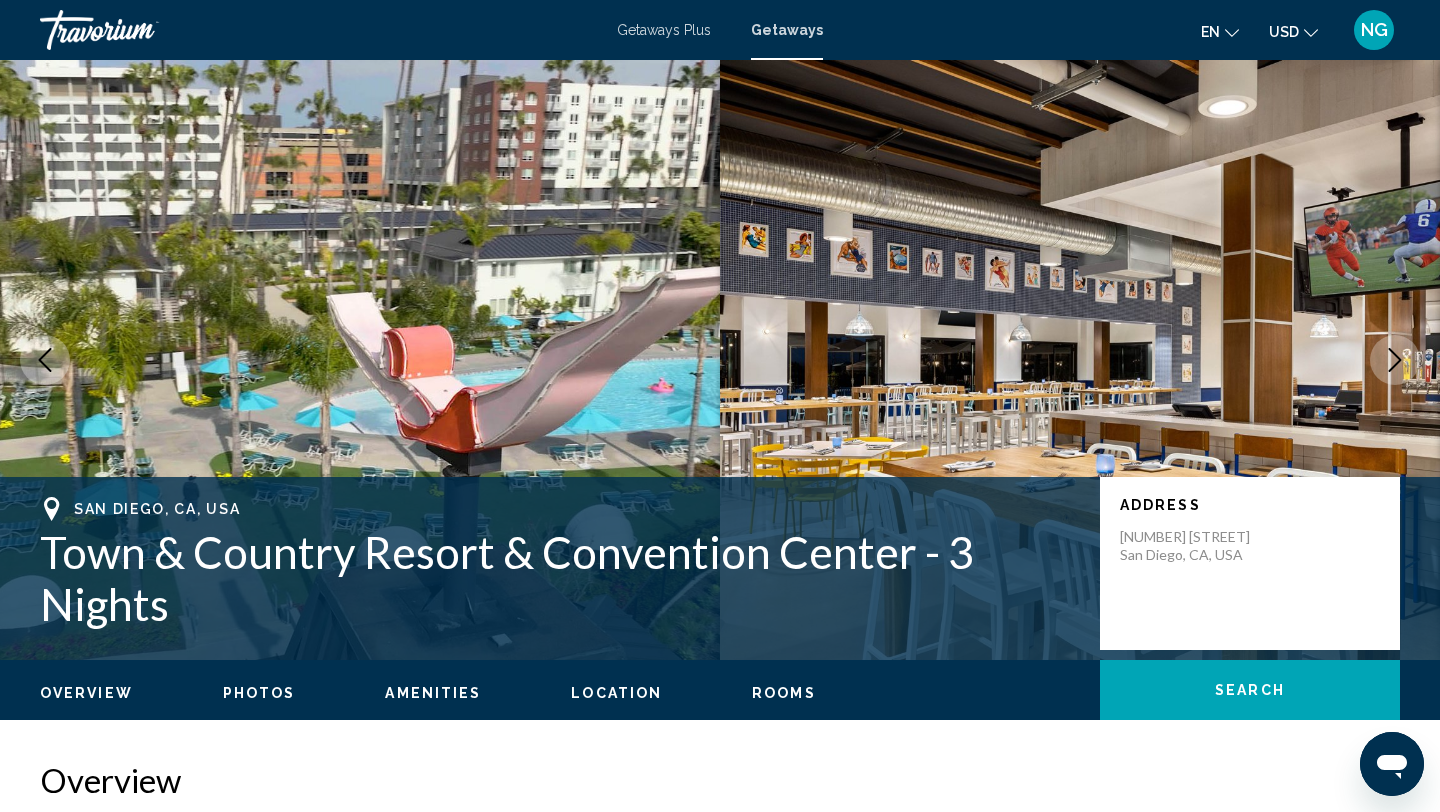 click 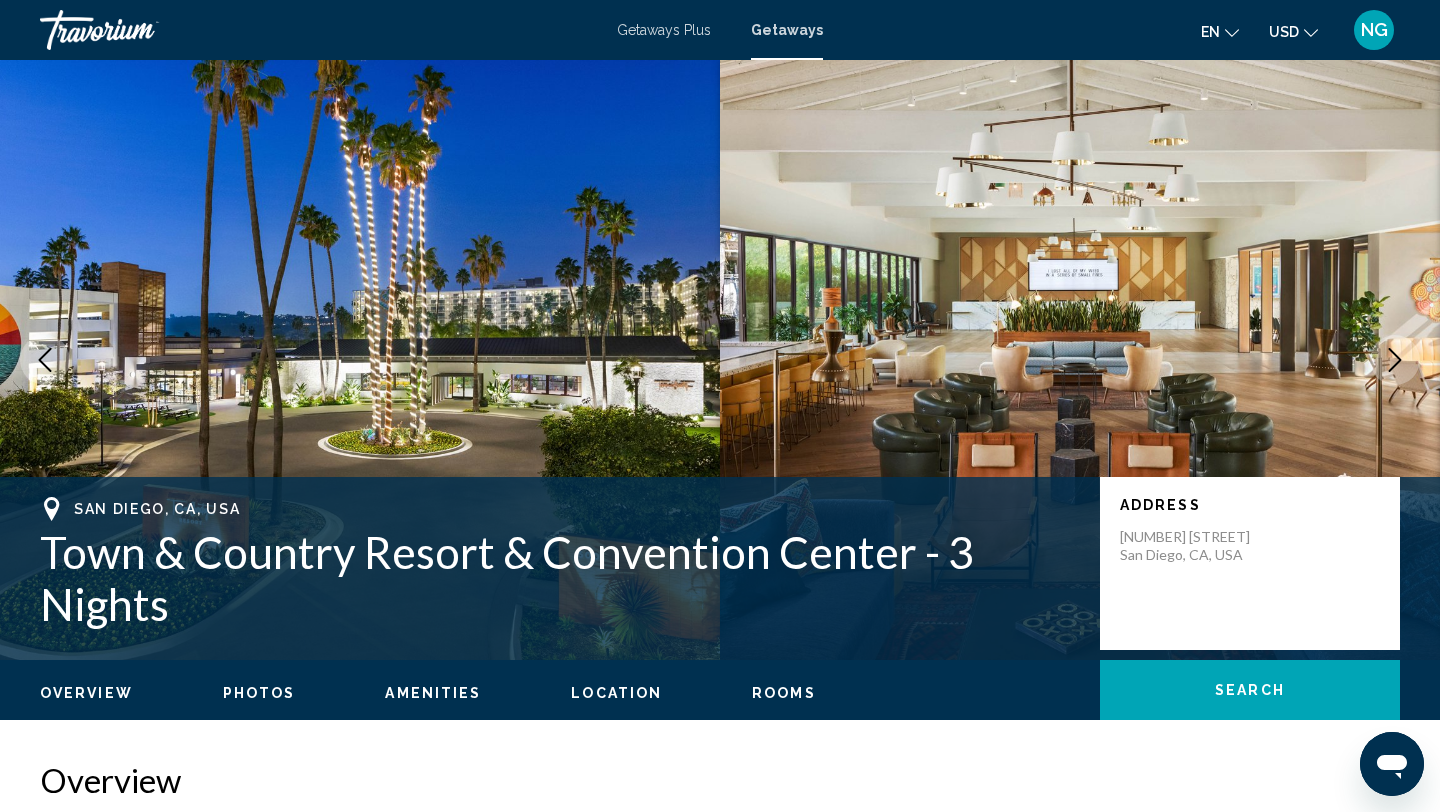click 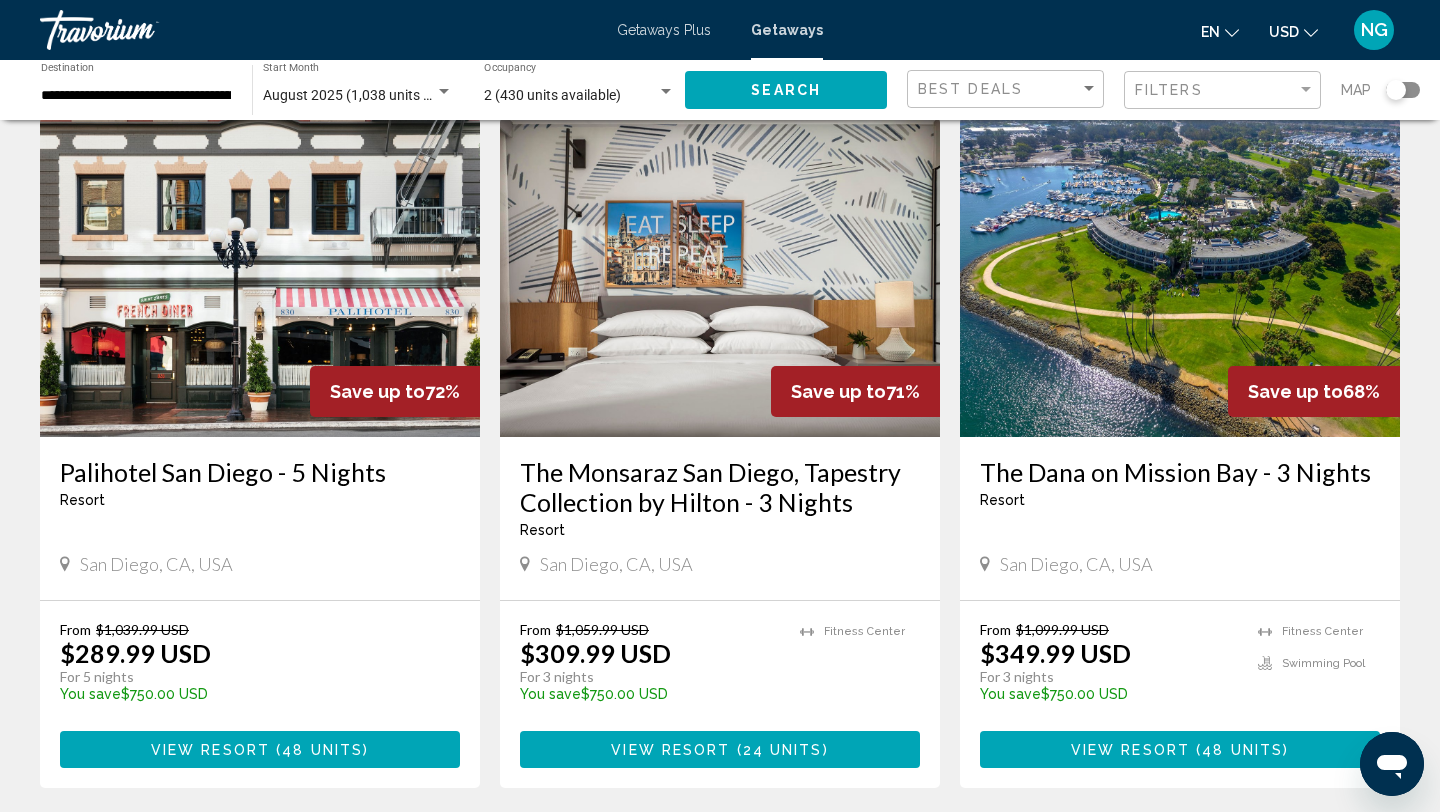 scroll, scrollTop: 1520, scrollLeft: 0, axis: vertical 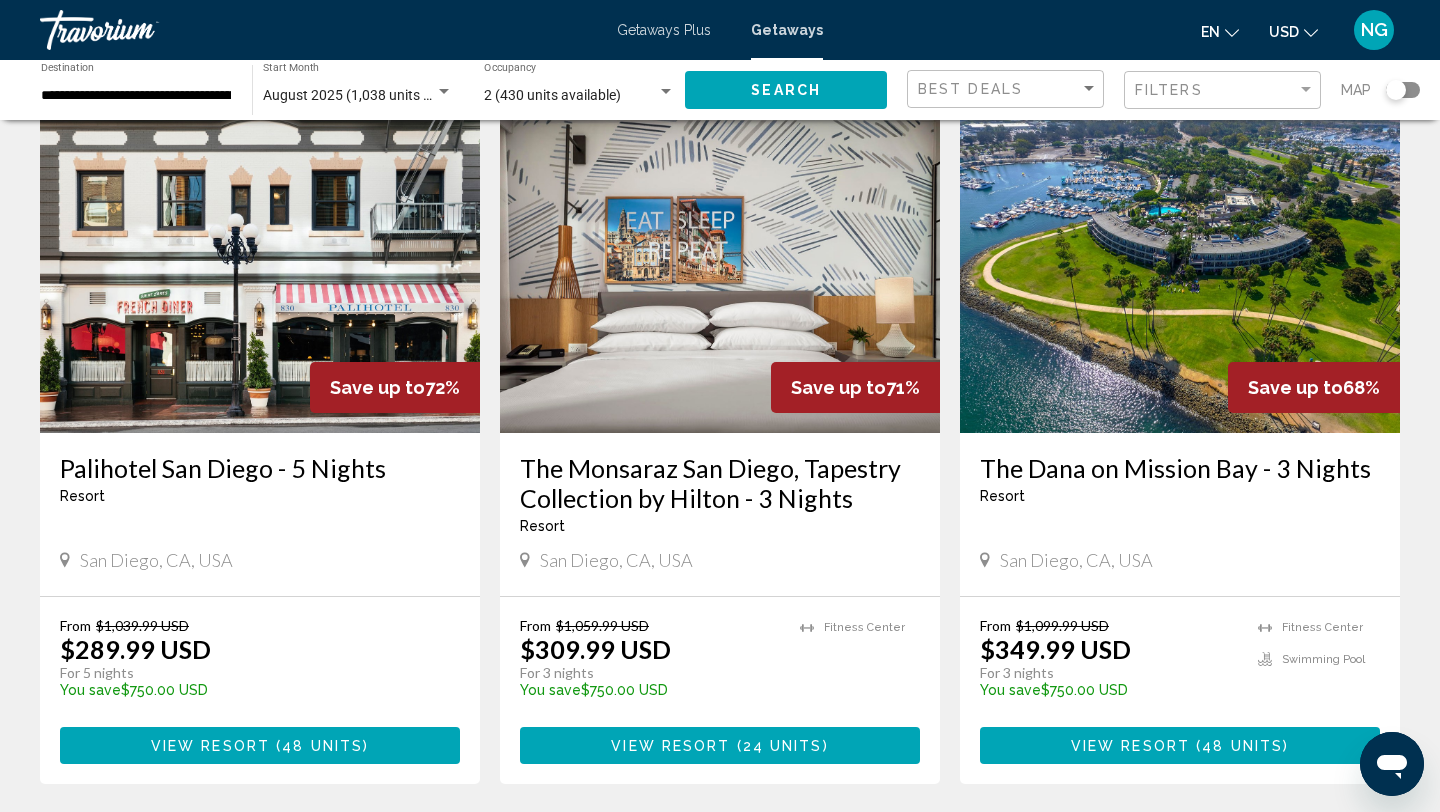 click at bounding box center [1180, 273] 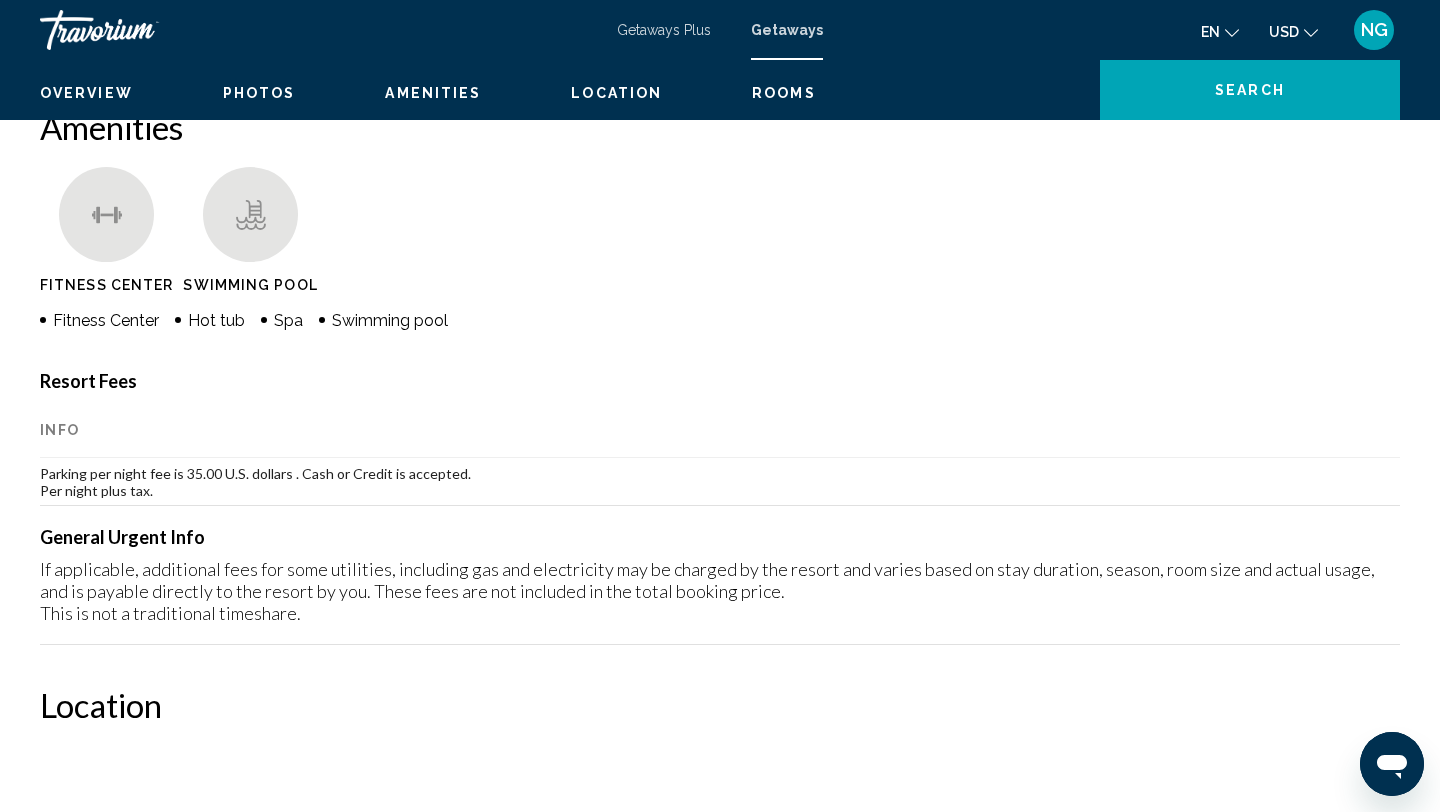 scroll, scrollTop: 0, scrollLeft: 0, axis: both 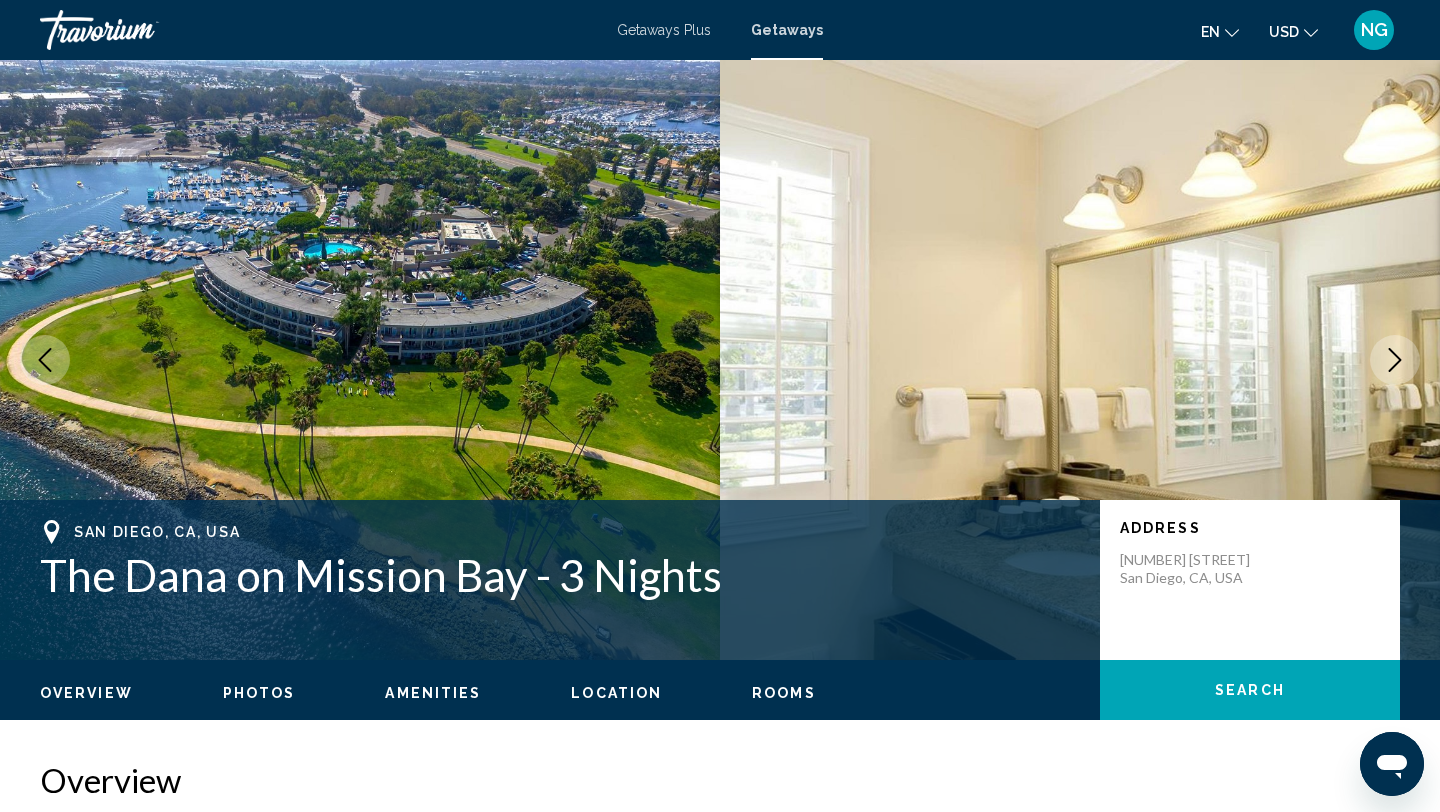 type 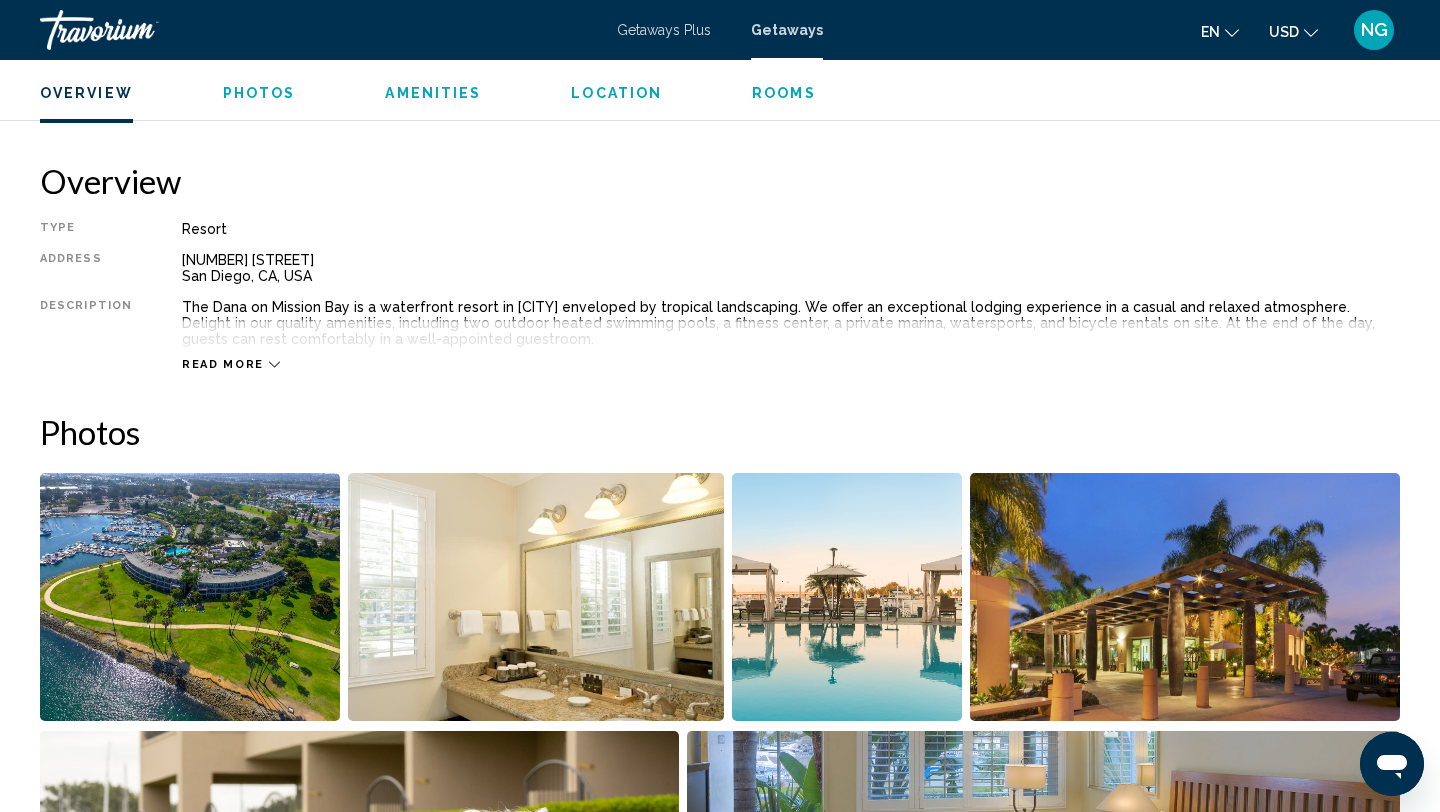 scroll, scrollTop: 640, scrollLeft: 0, axis: vertical 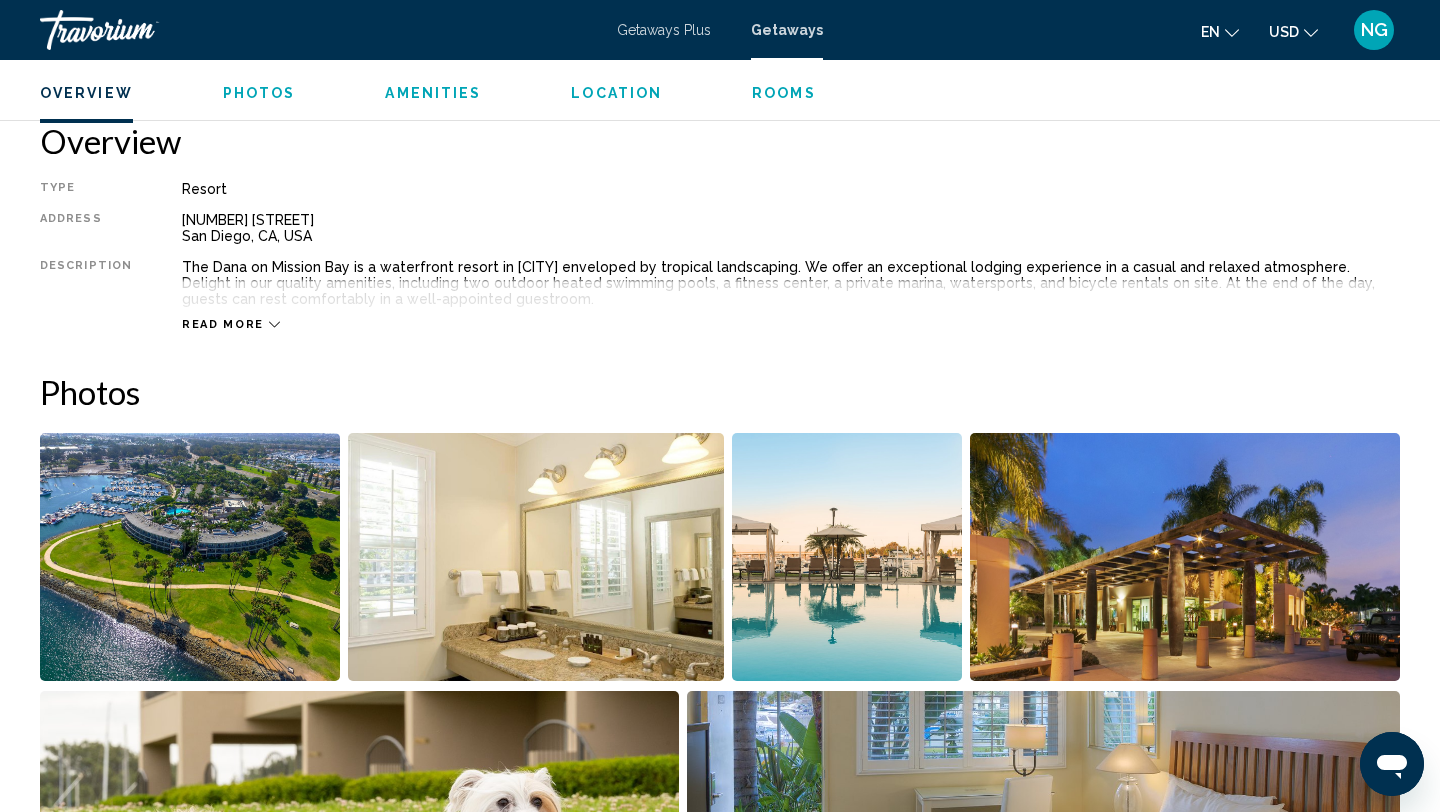 click on "Amenities" at bounding box center [433, 93] 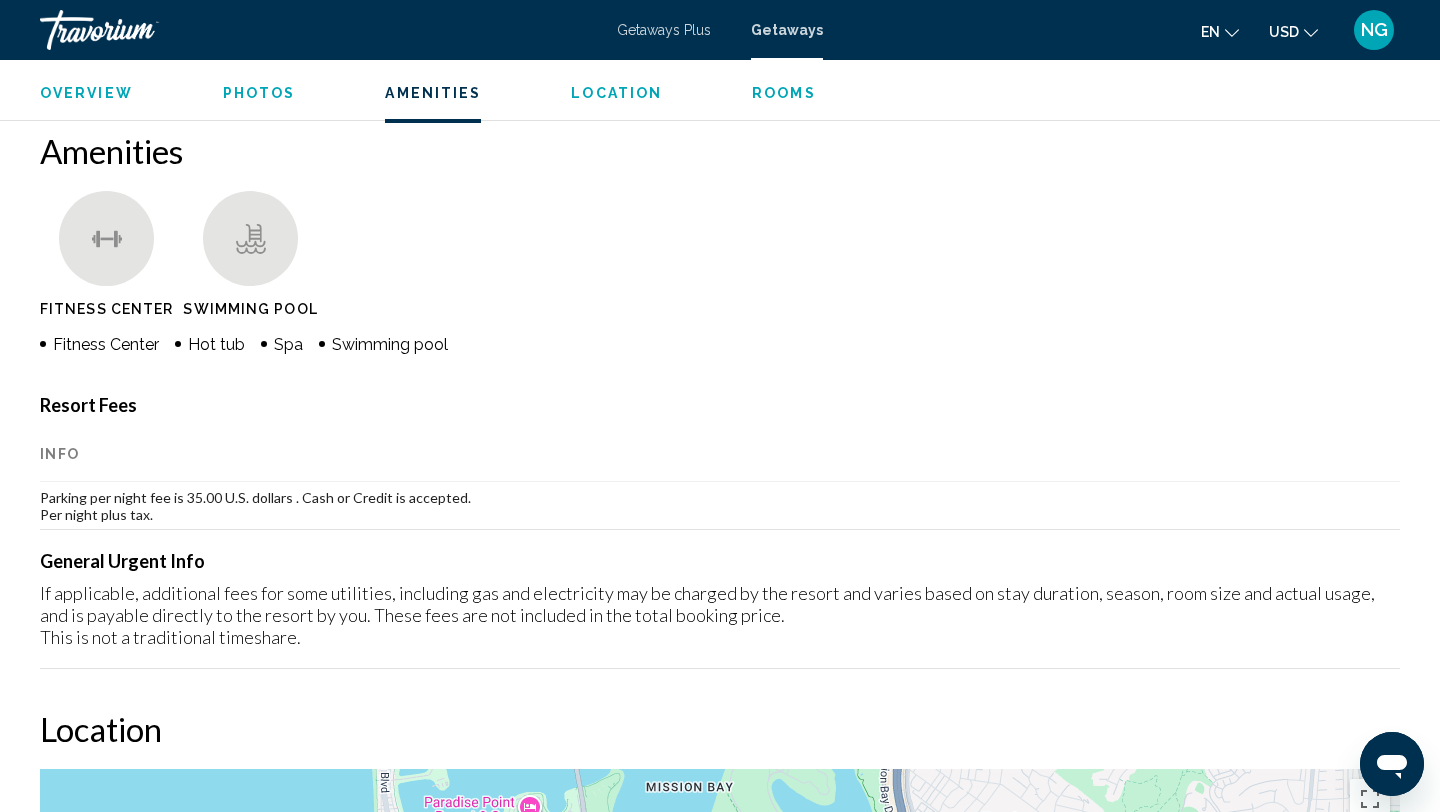 scroll, scrollTop: 1508, scrollLeft: 0, axis: vertical 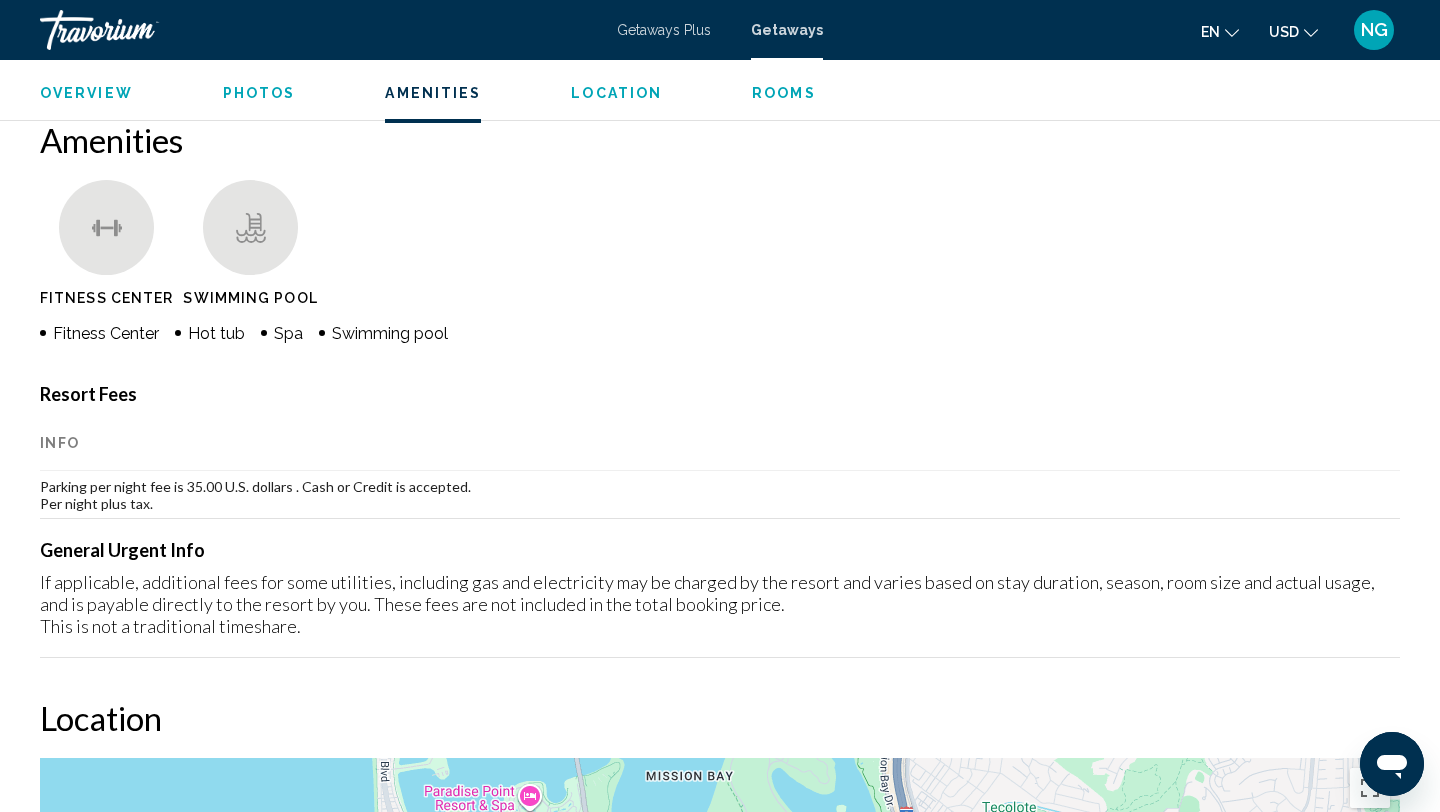 type 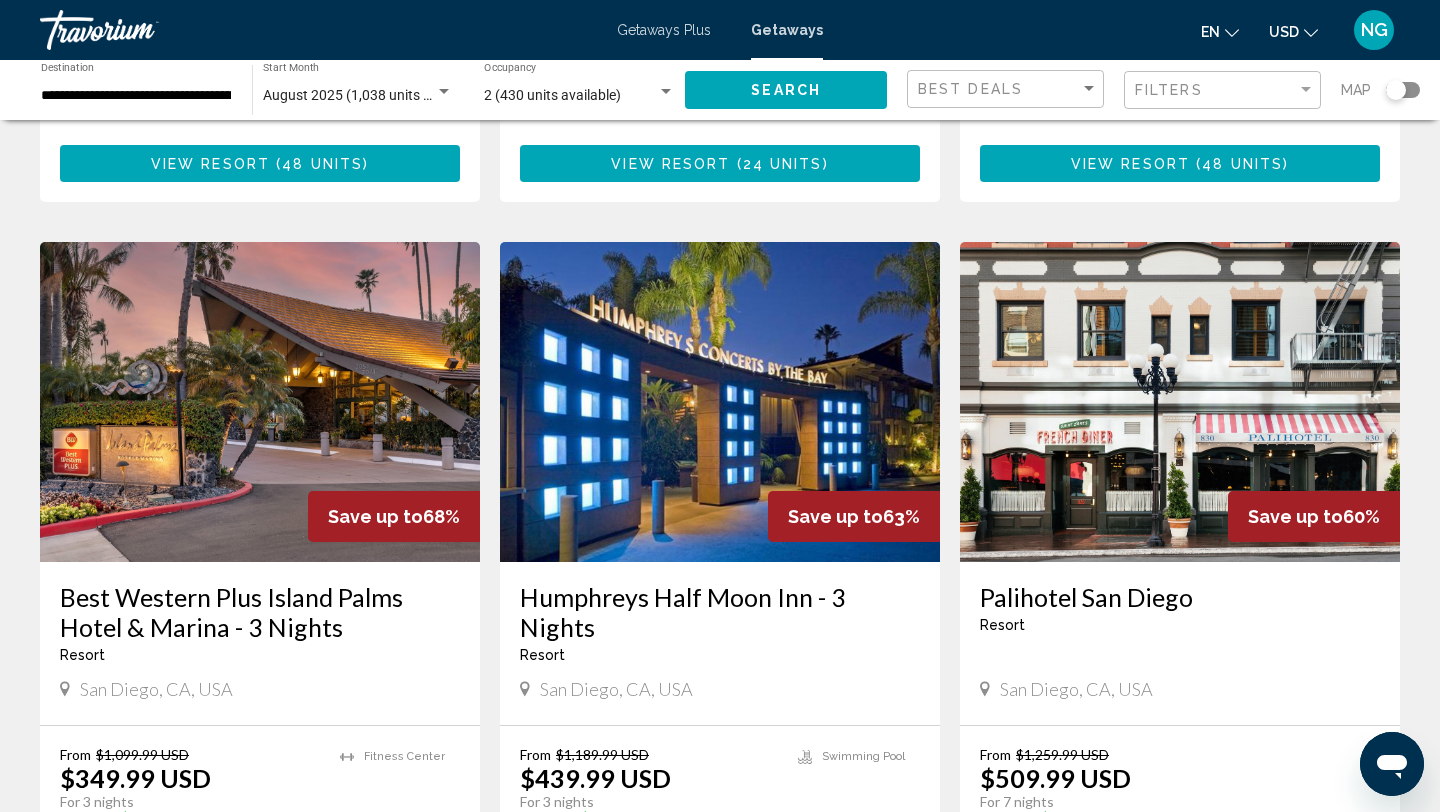 scroll, scrollTop: 2080, scrollLeft: 0, axis: vertical 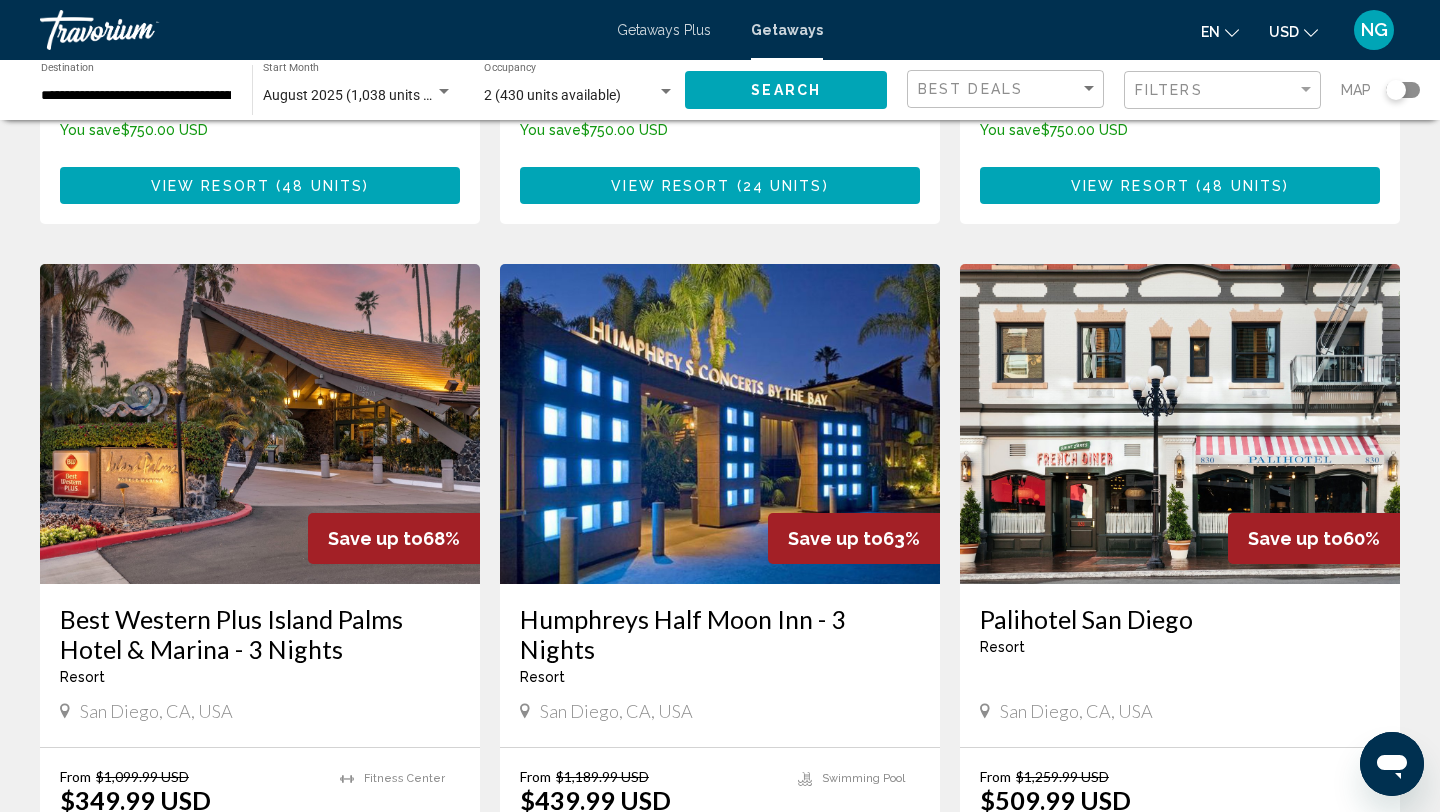 click at bounding box center [260, 424] 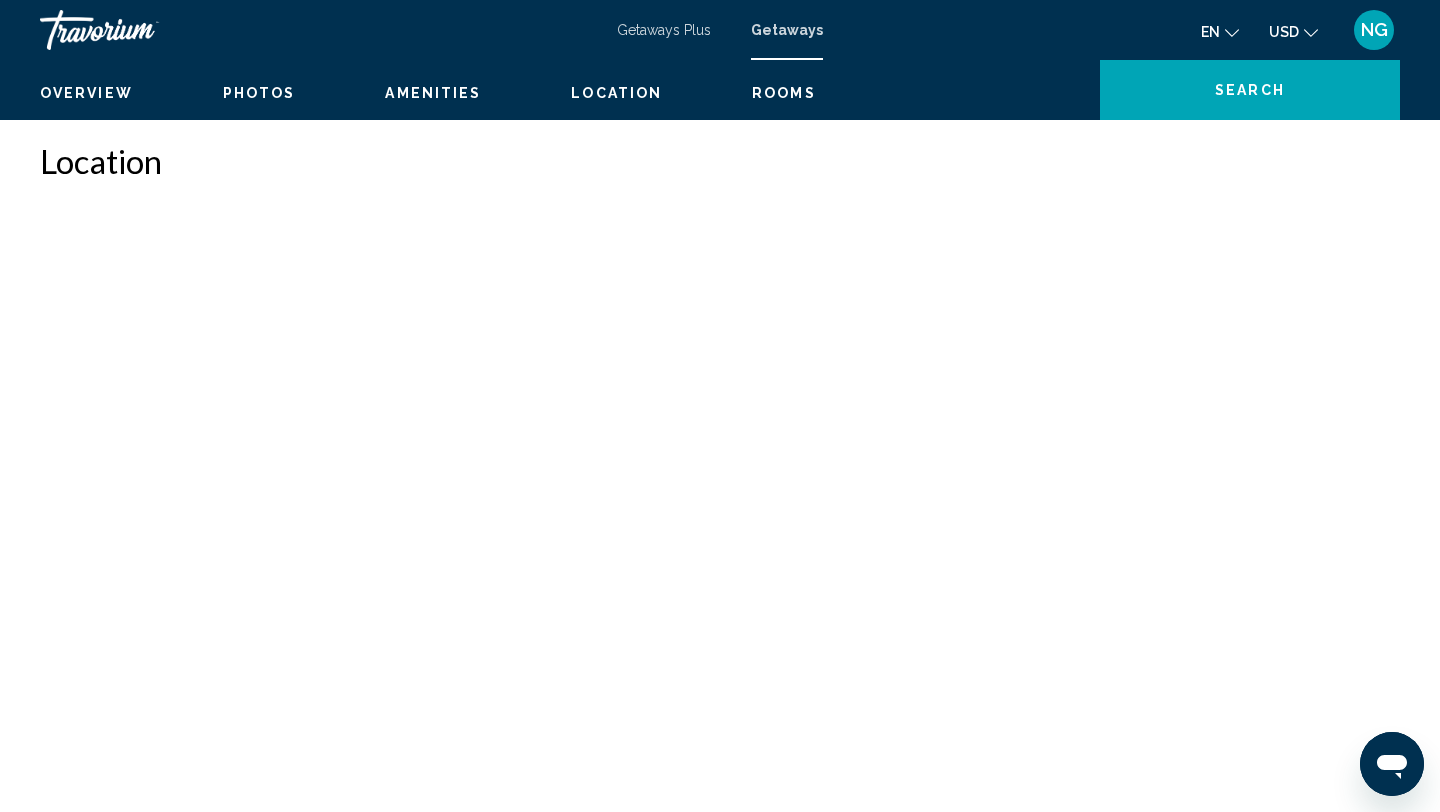 scroll, scrollTop: 0, scrollLeft: 0, axis: both 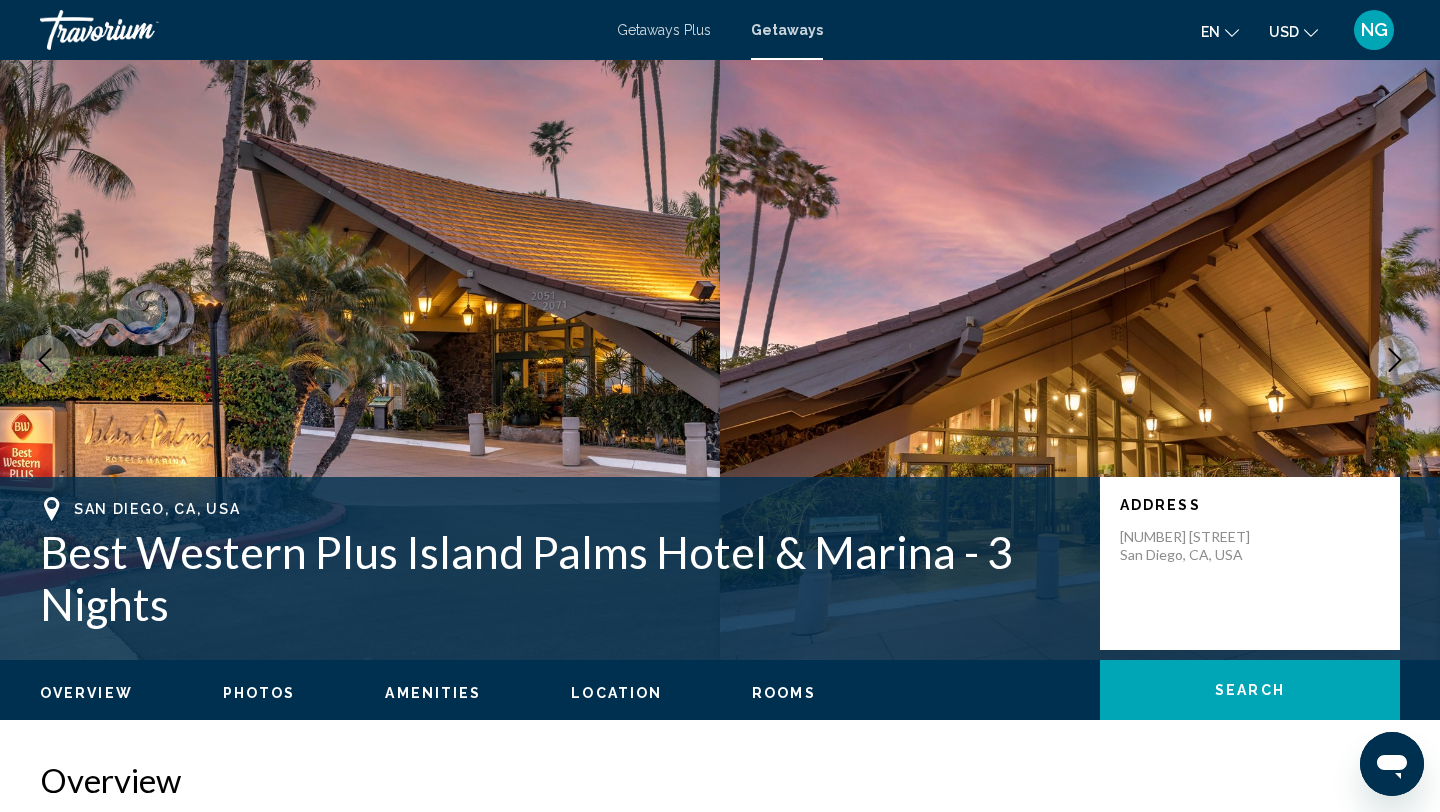 click on "Amenities" at bounding box center (433, 693) 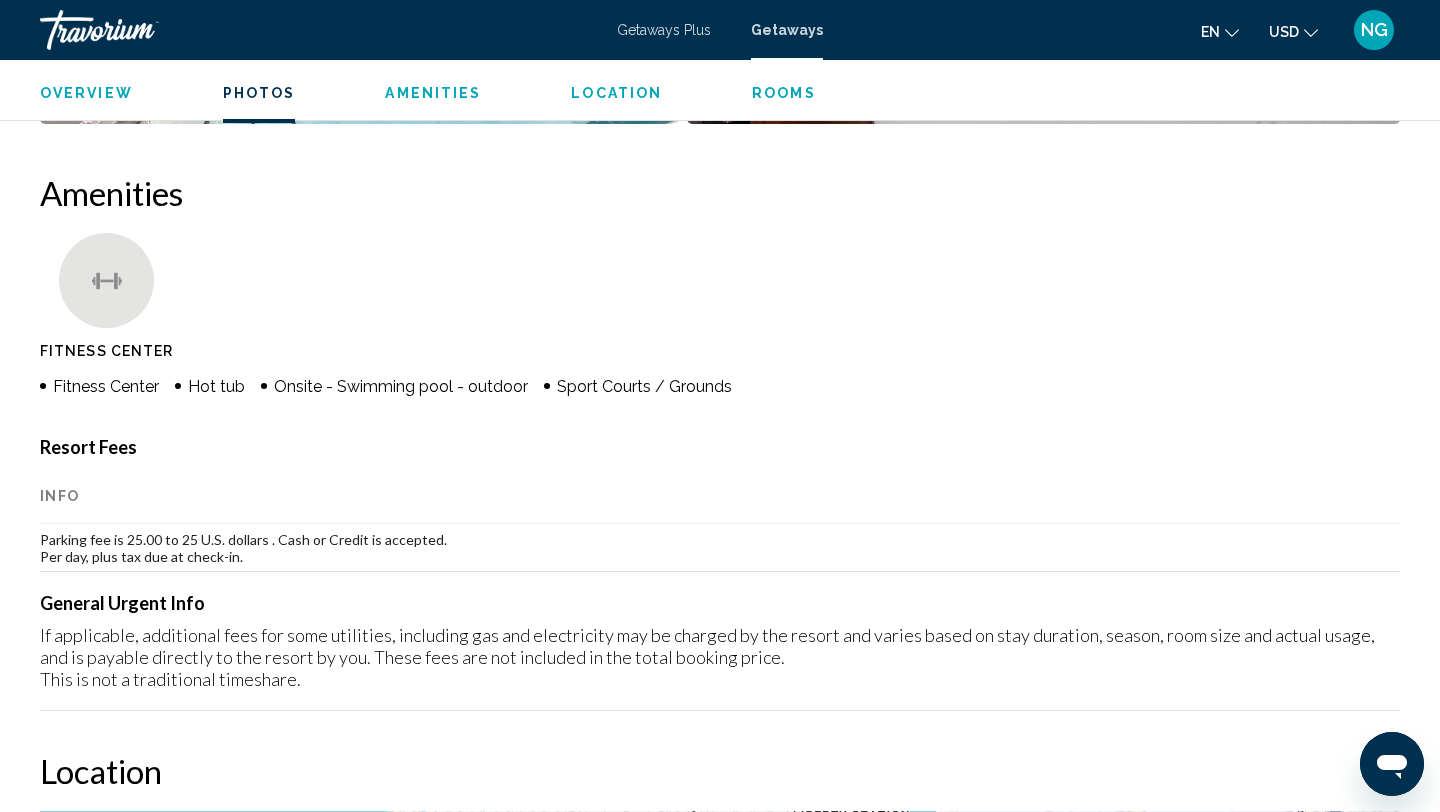 scroll, scrollTop: 1523, scrollLeft: 0, axis: vertical 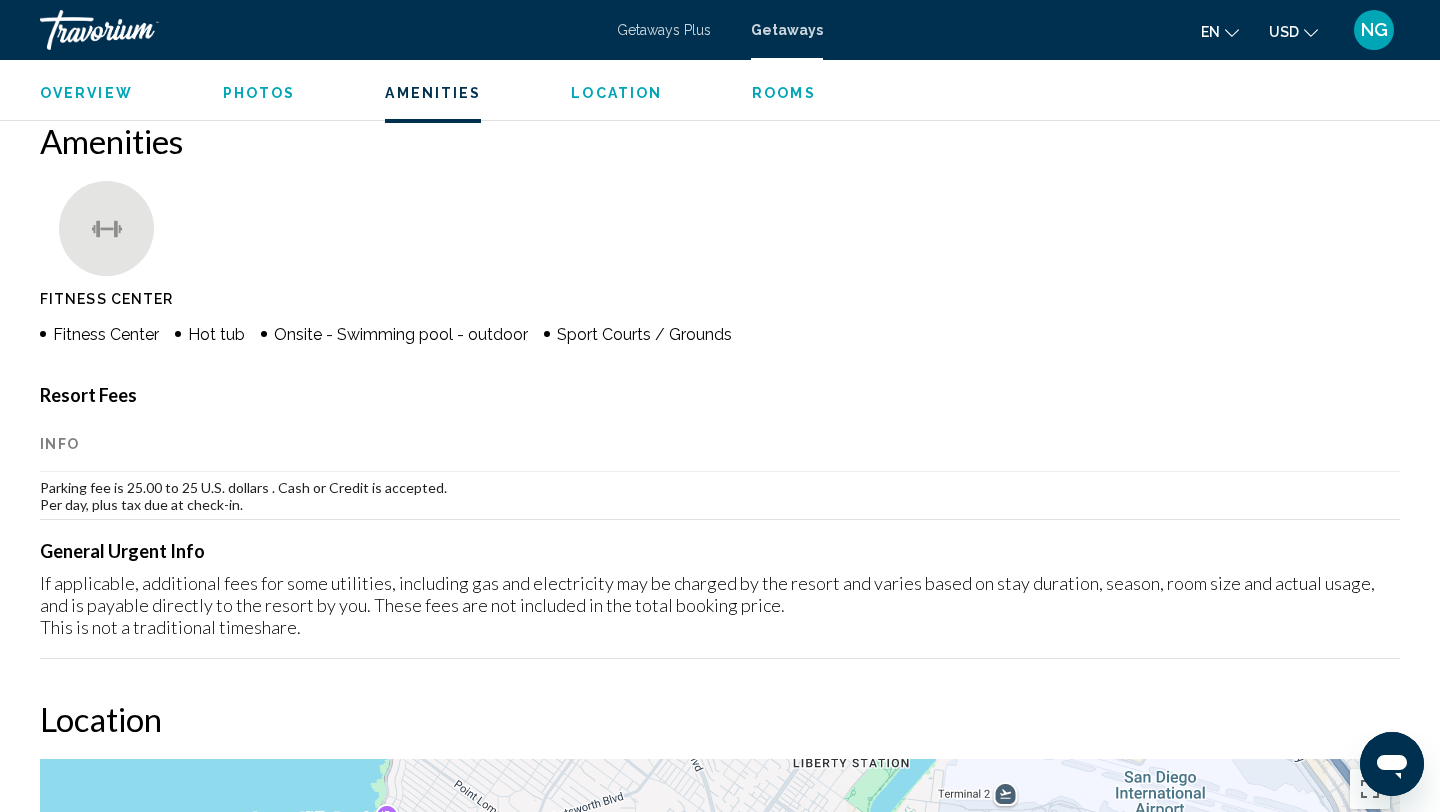 type 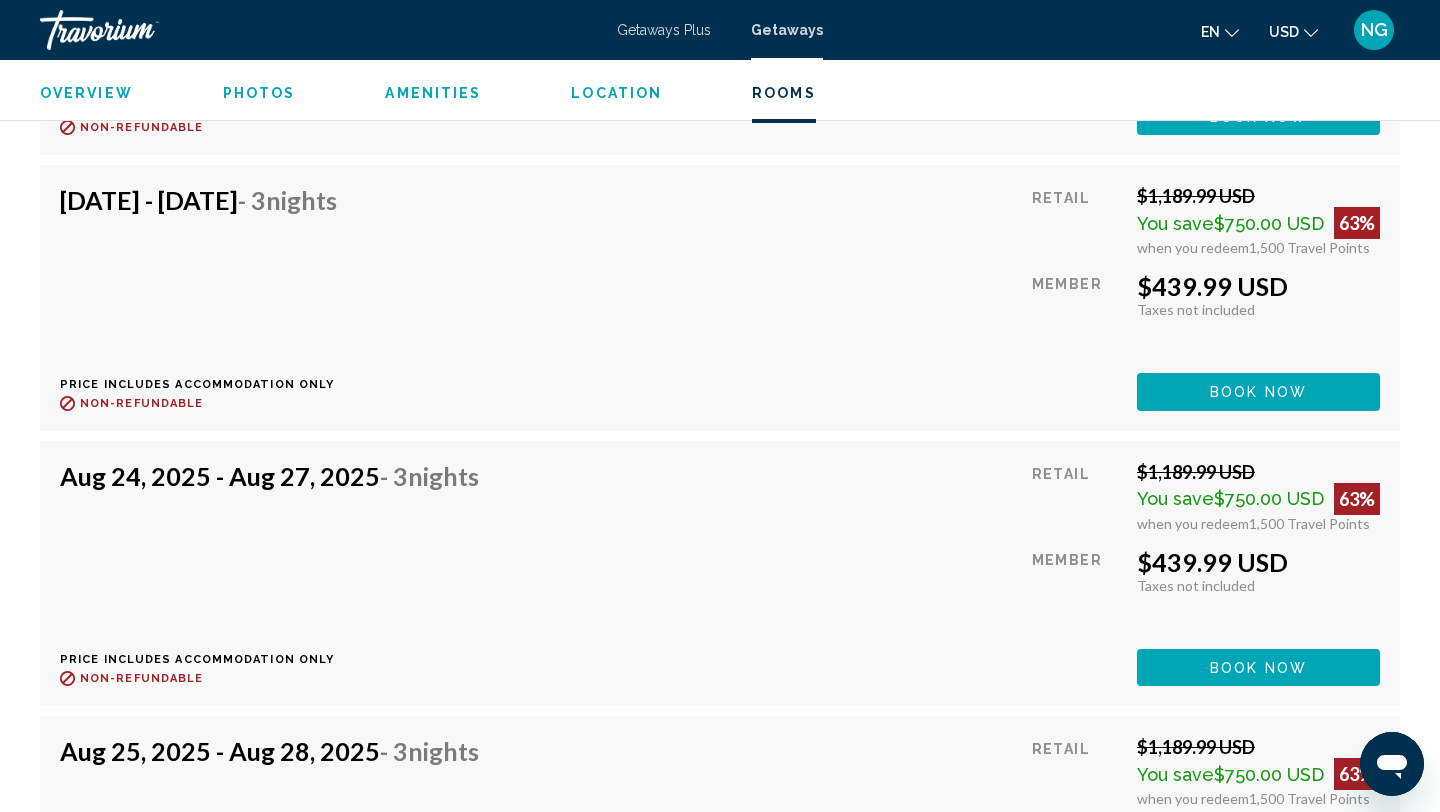 scroll, scrollTop: 4163, scrollLeft: 0, axis: vertical 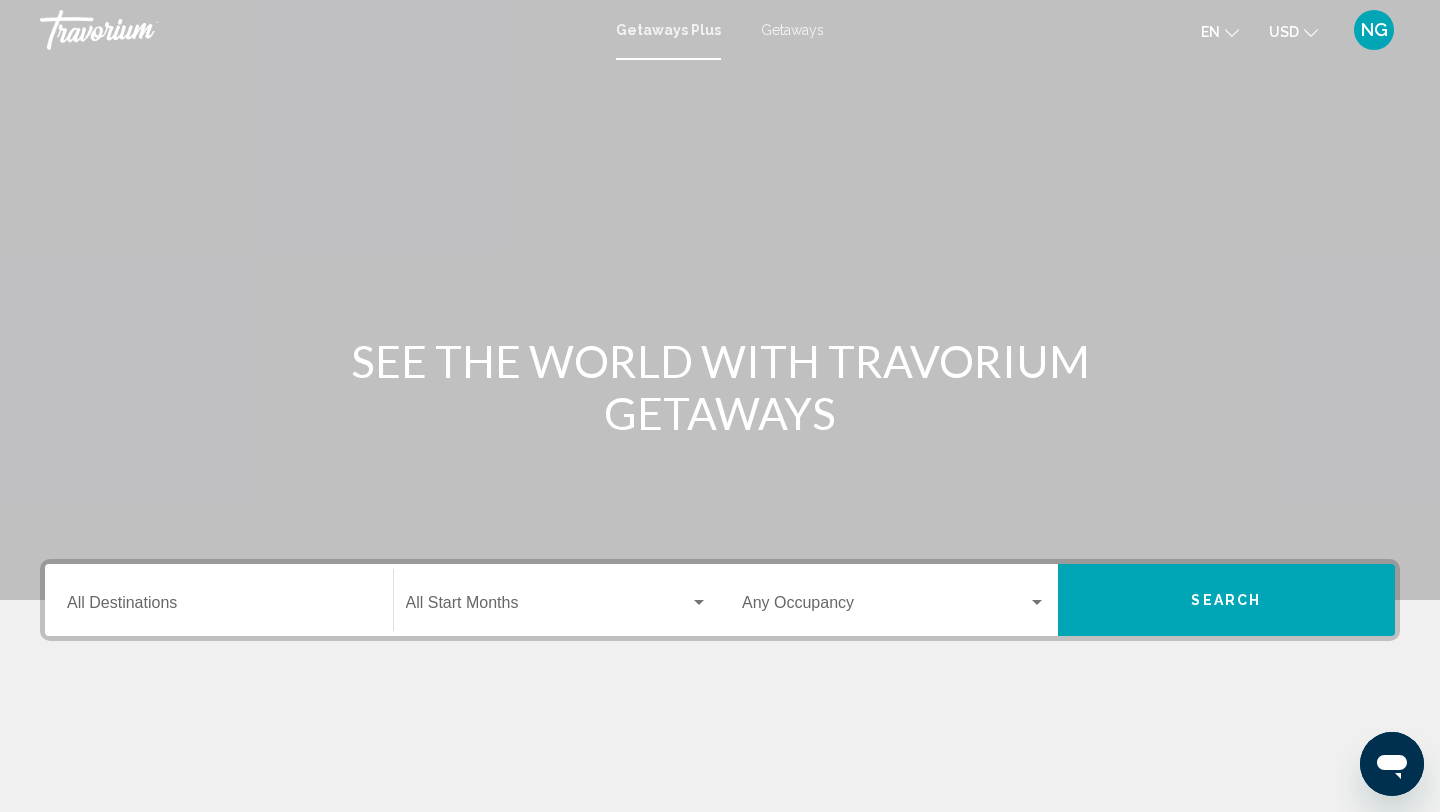 click on "Getaways" at bounding box center [792, 30] 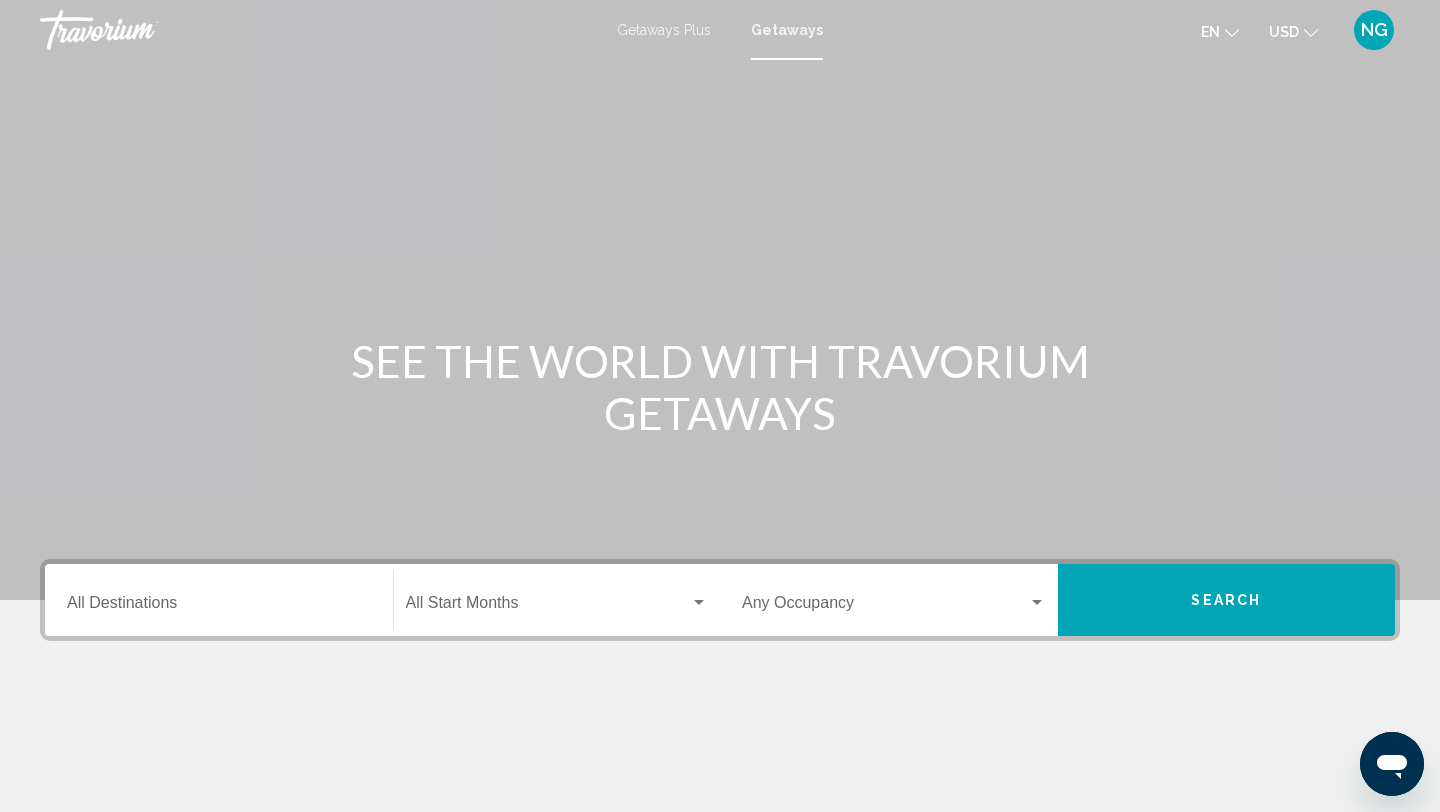 click on "Destination All Destinations" at bounding box center (219, 607) 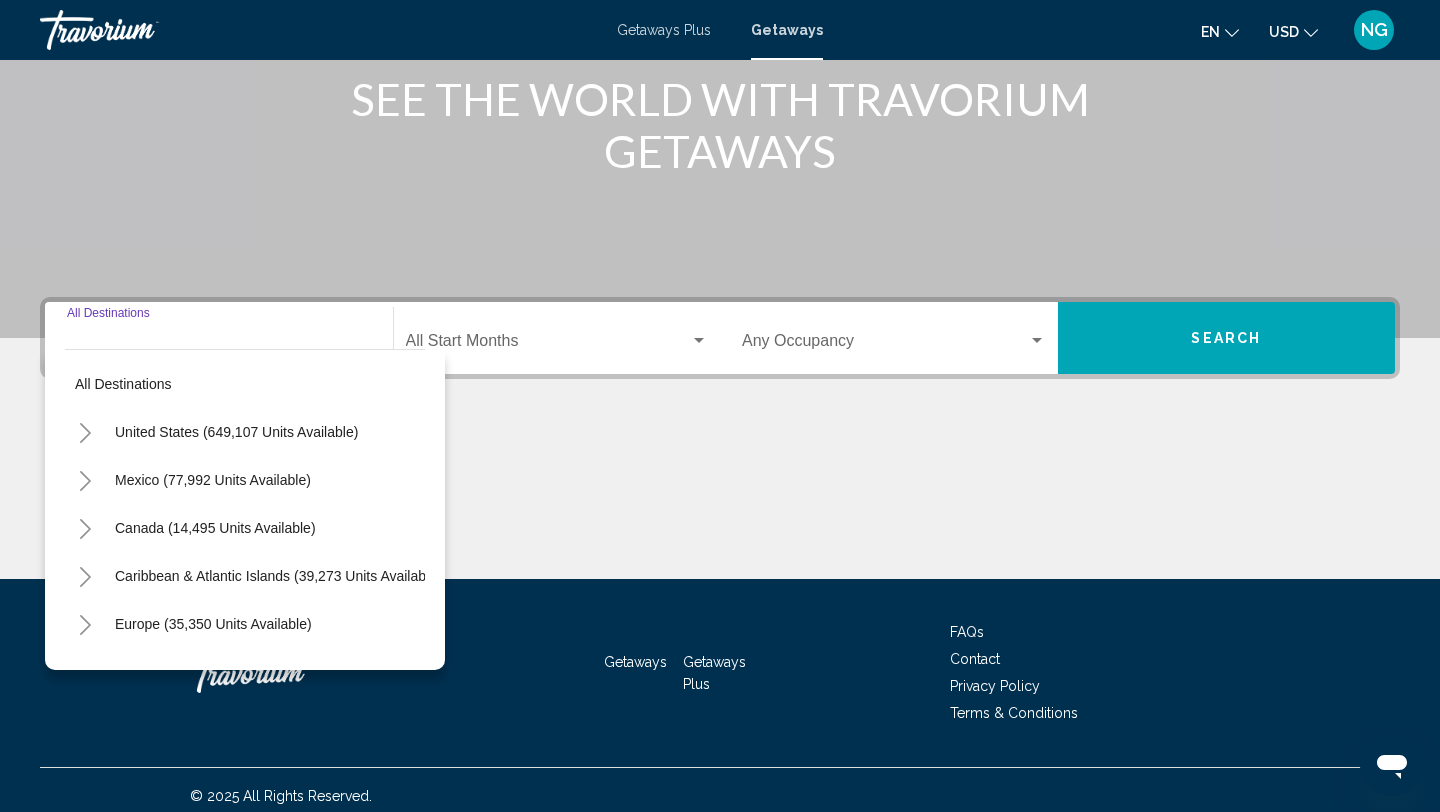 scroll, scrollTop: 274, scrollLeft: 0, axis: vertical 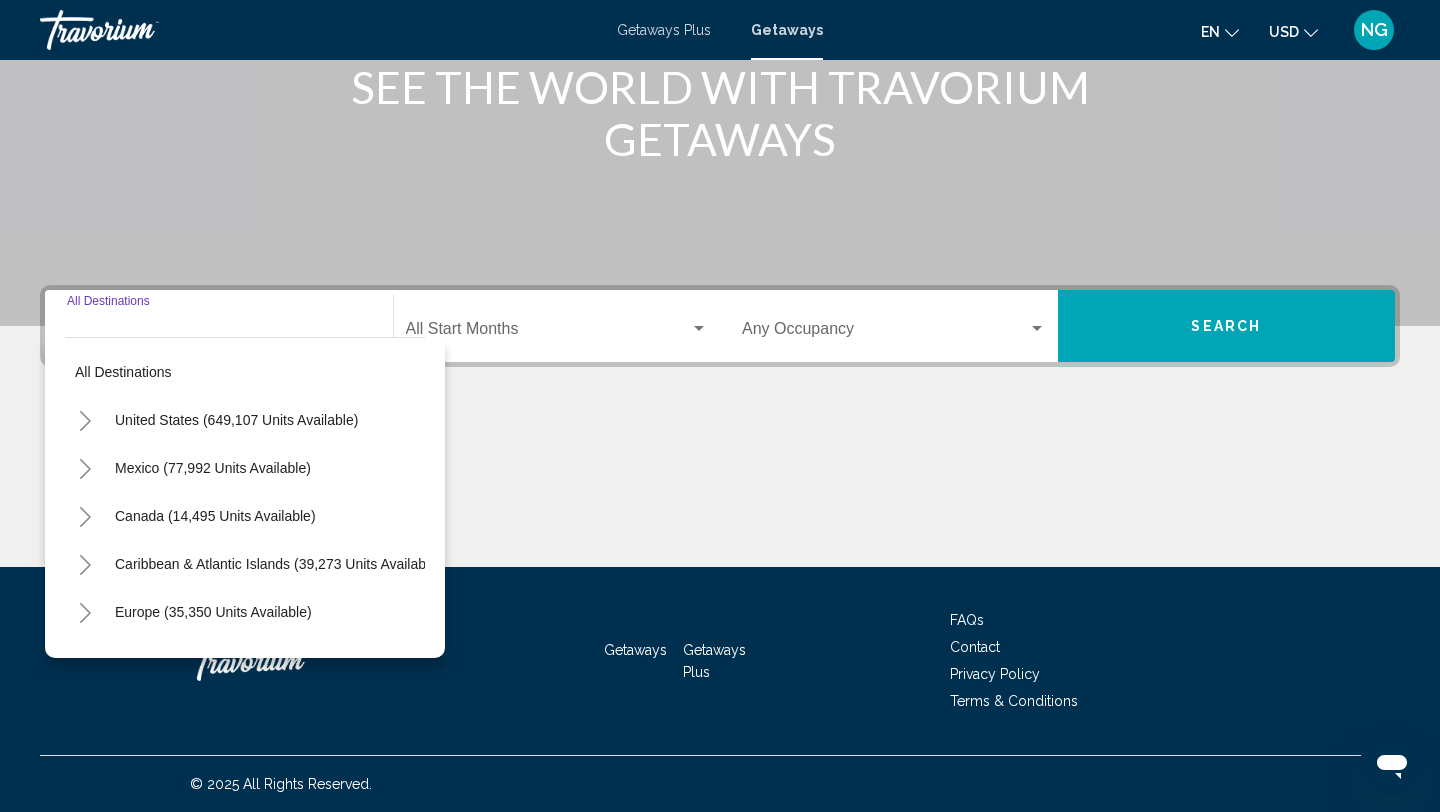 click 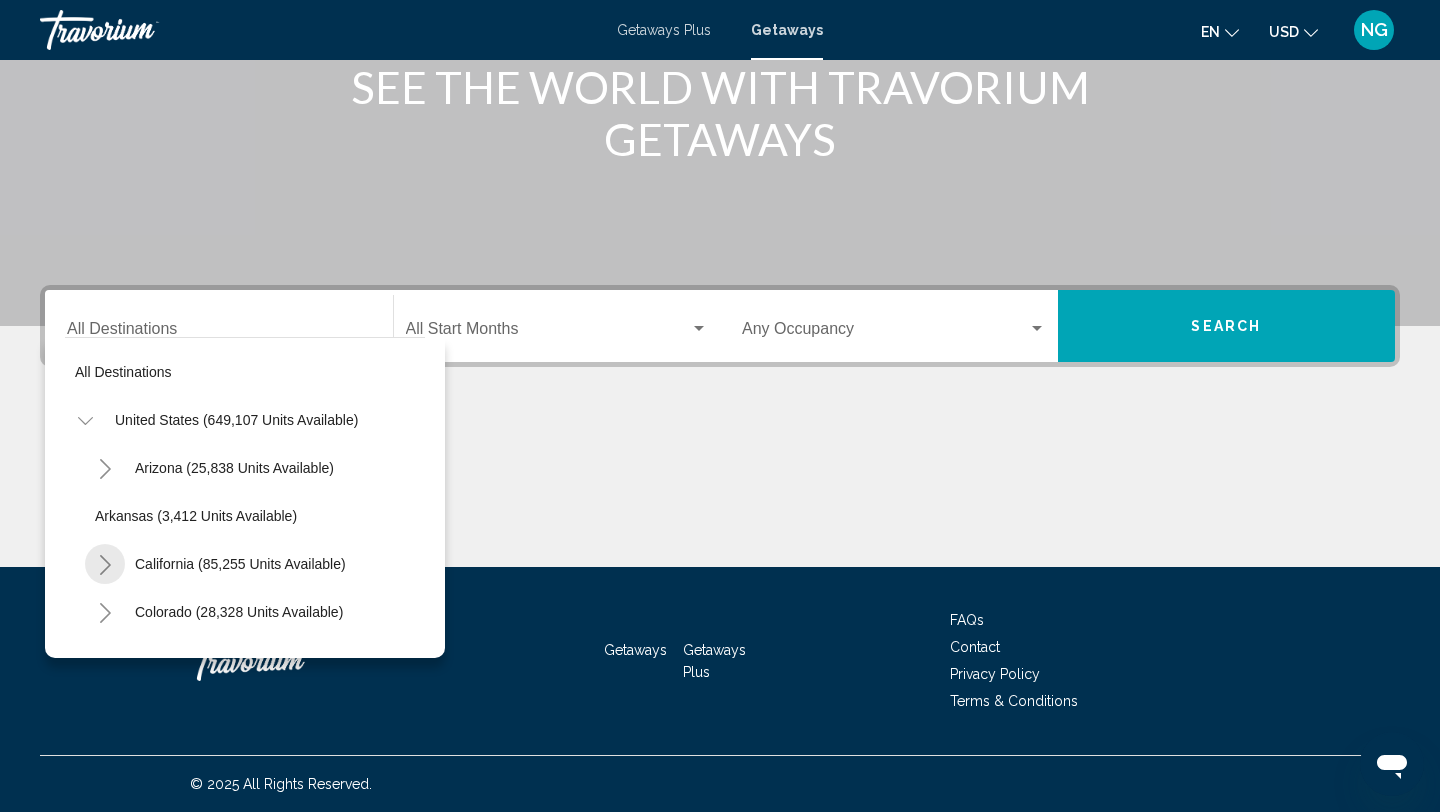 click 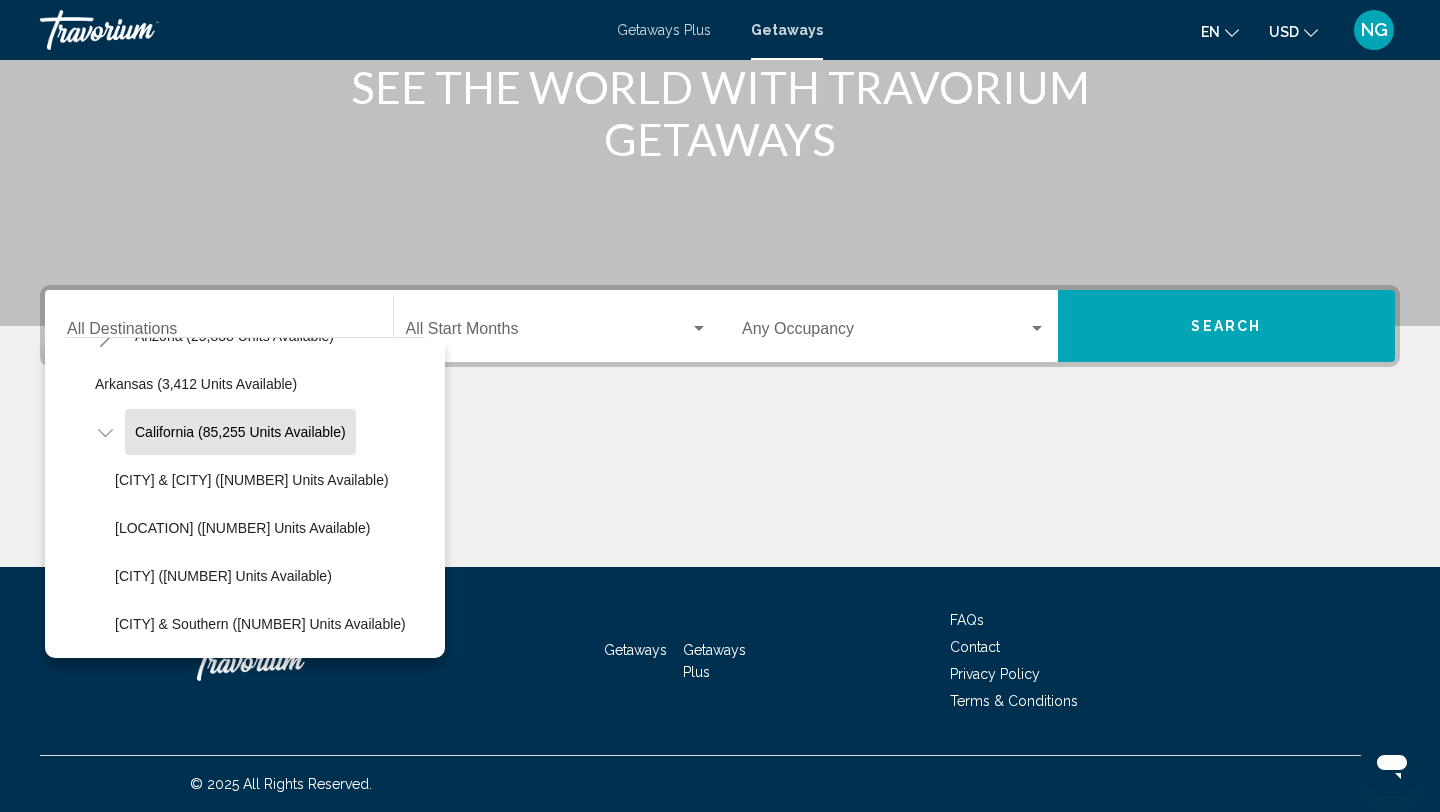 scroll, scrollTop: 134, scrollLeft: 0, axis: vertical 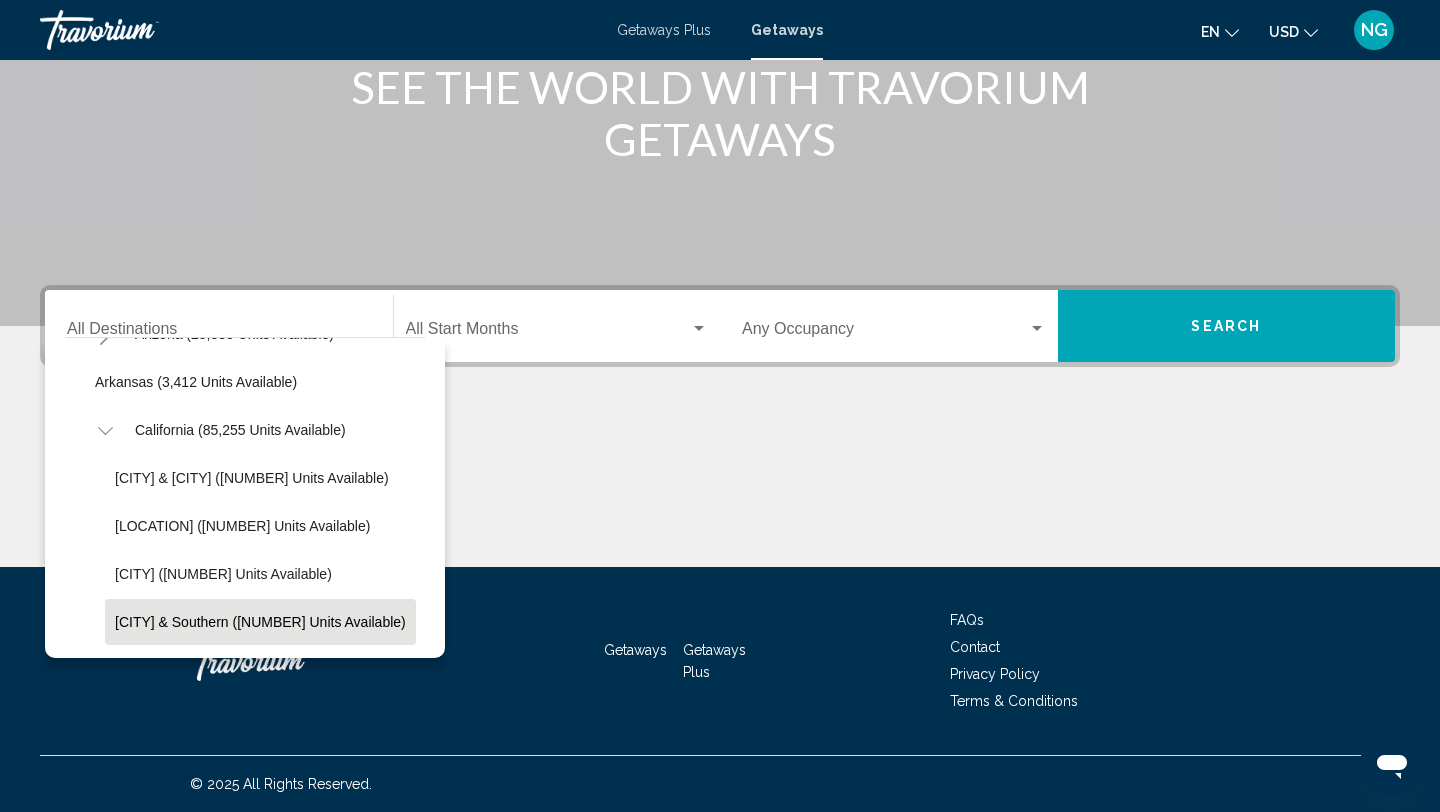 click on "[CITY] & Southern ([NUMBER] units available)" 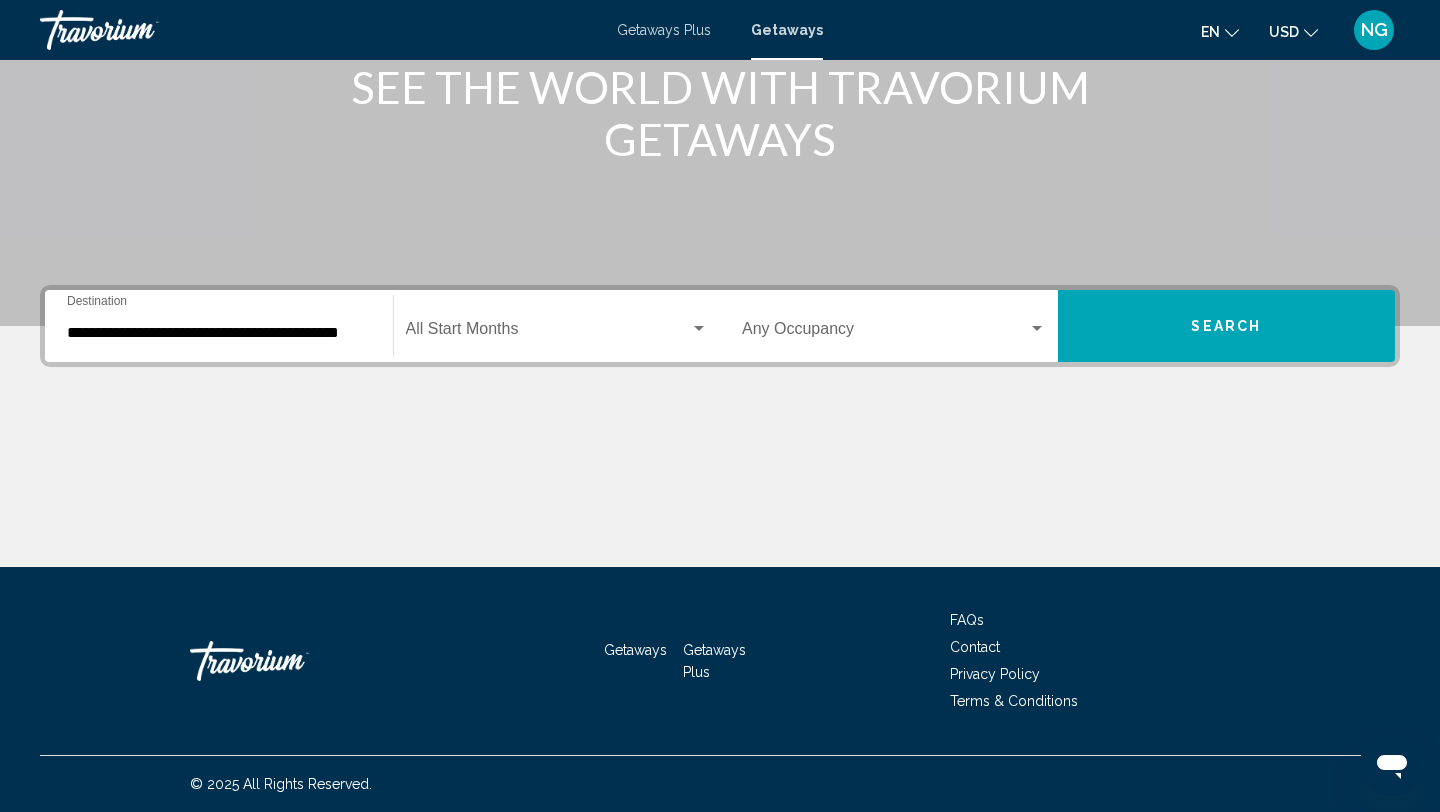 click on "Start Month All Start Months" 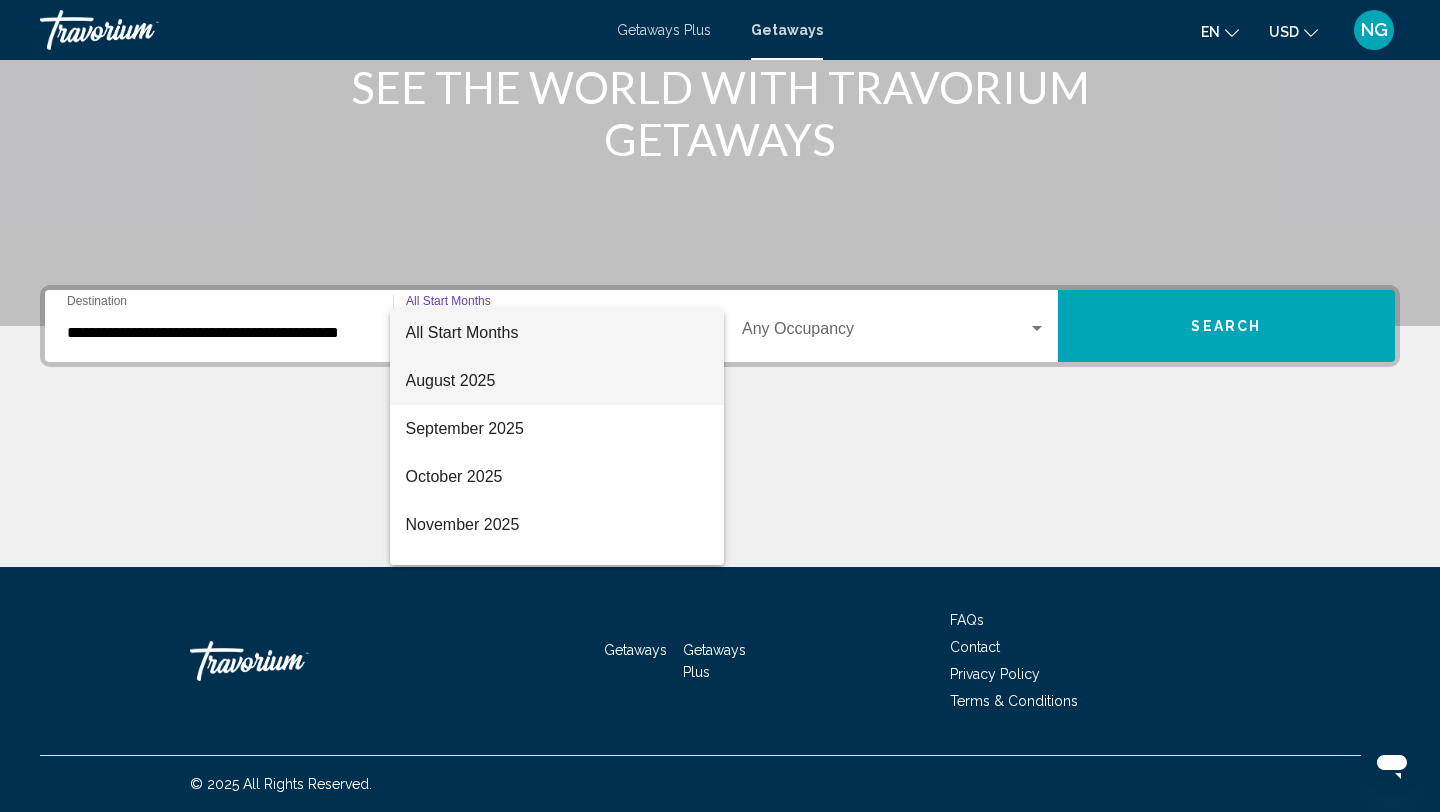 click on "August 2025" at bounding box center (557, 381) 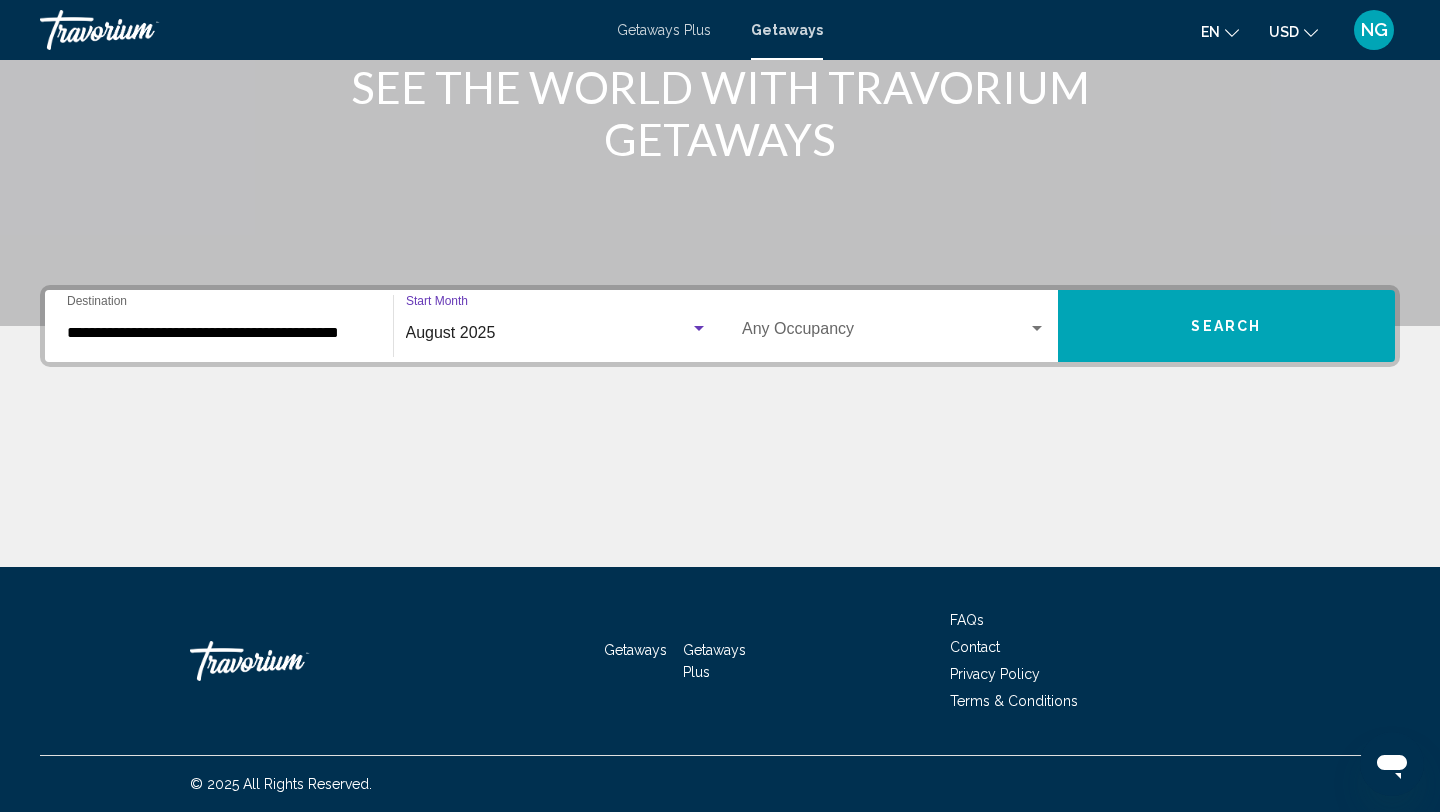 click at bounding box center [1037, 328] 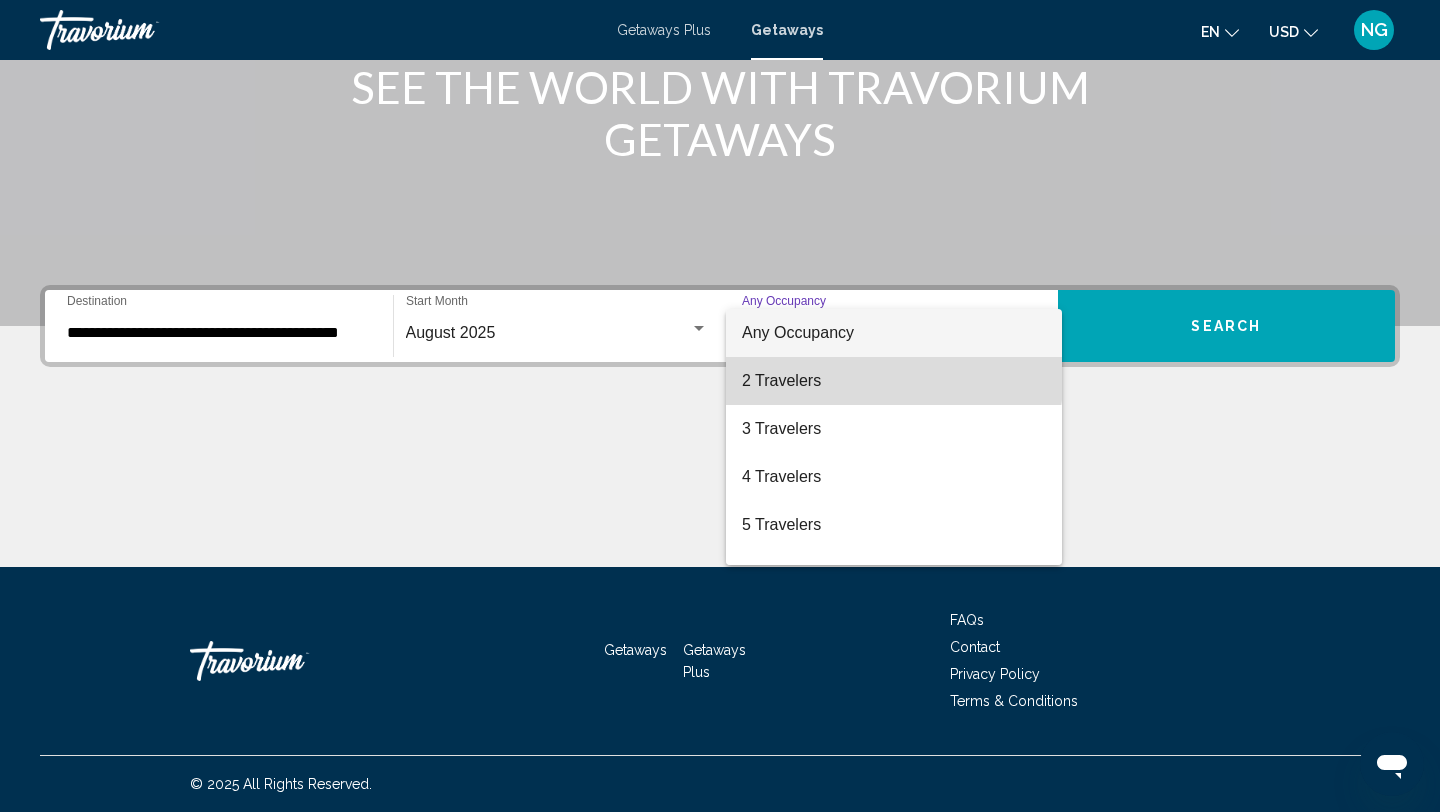 click on "2 Travelers" at bounding box center (894, 381) 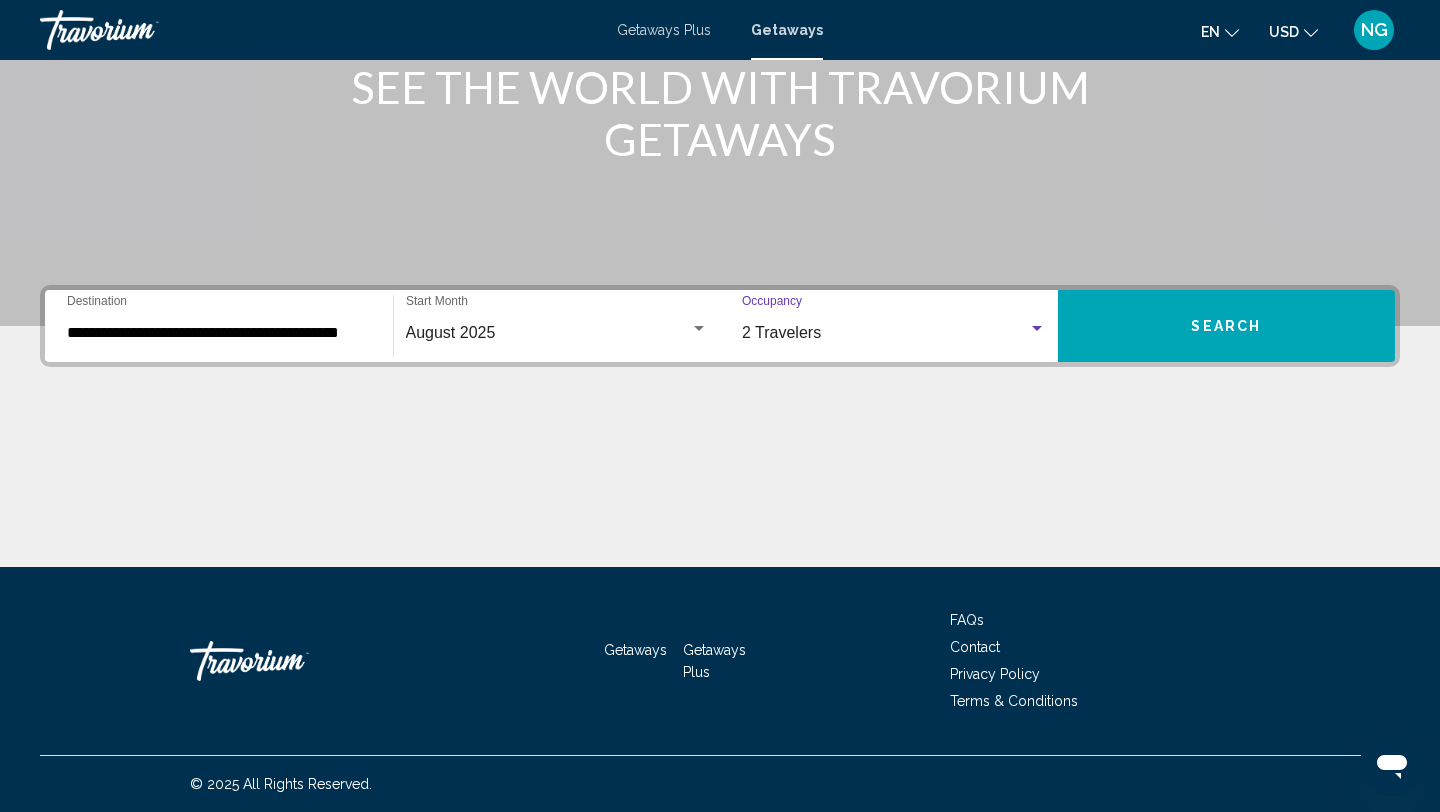 click on "Search" at bounding box center (1226, 327) 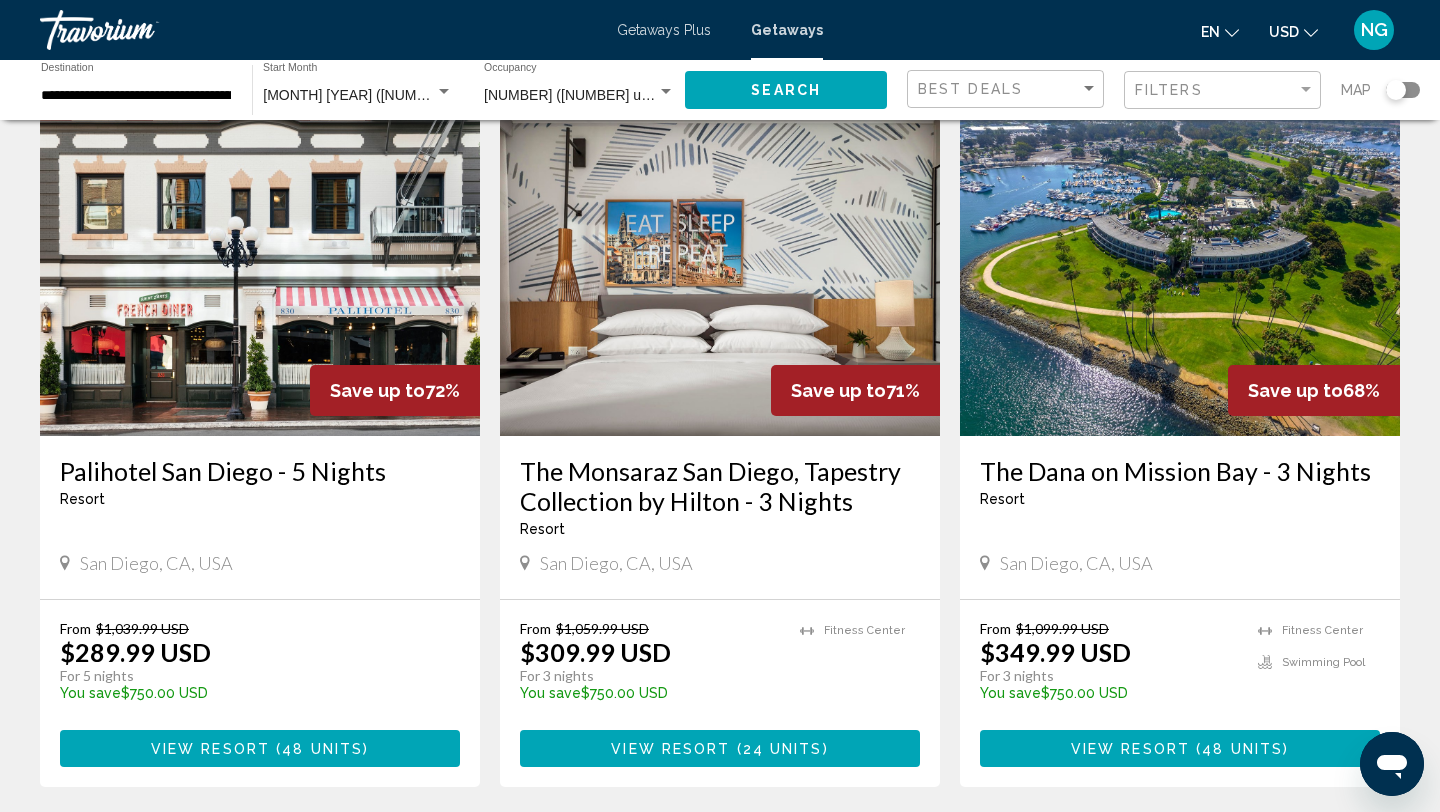 scroll, scrollTop: 1528, scrollLeft: 0, axis: vertical 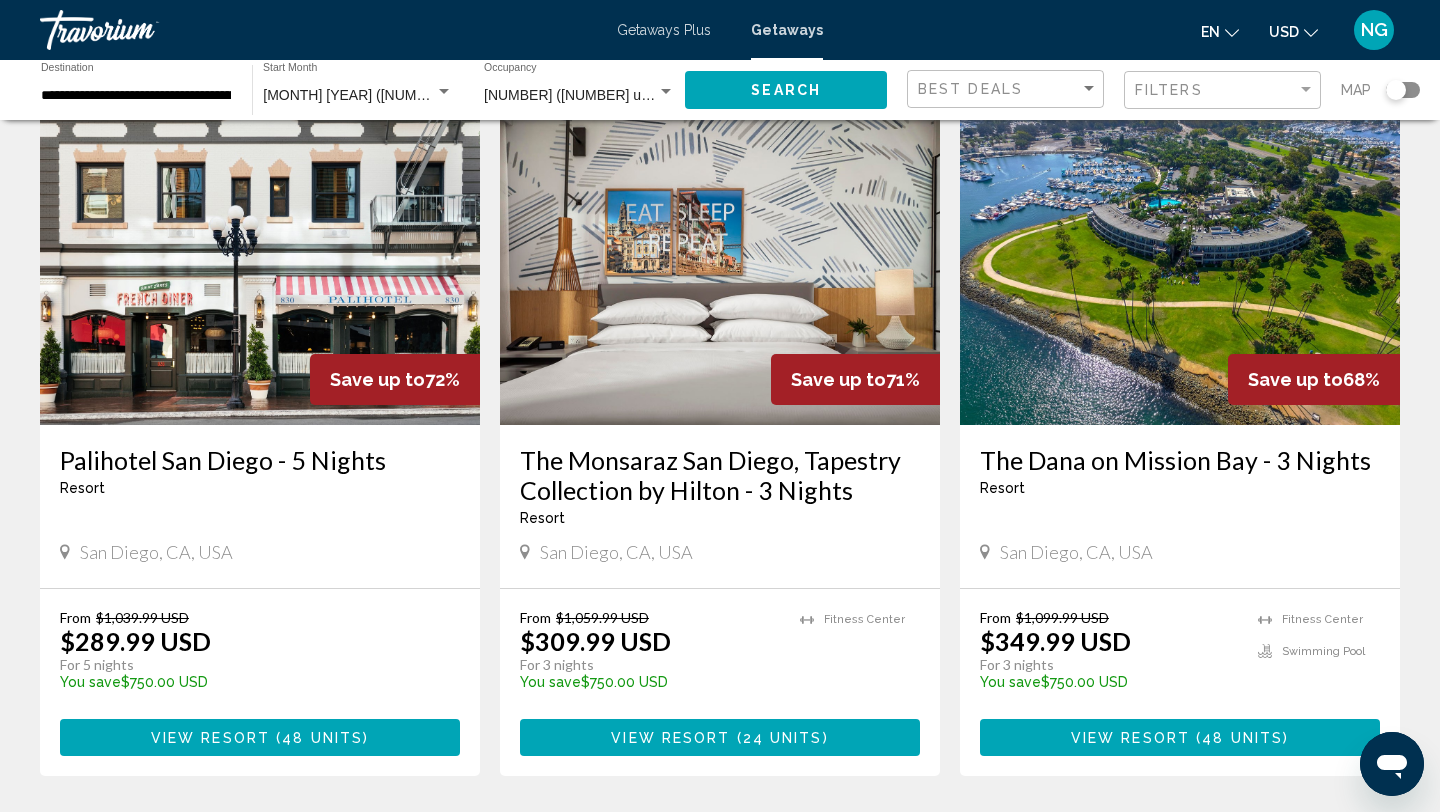click at bounding box center (1180, 265) 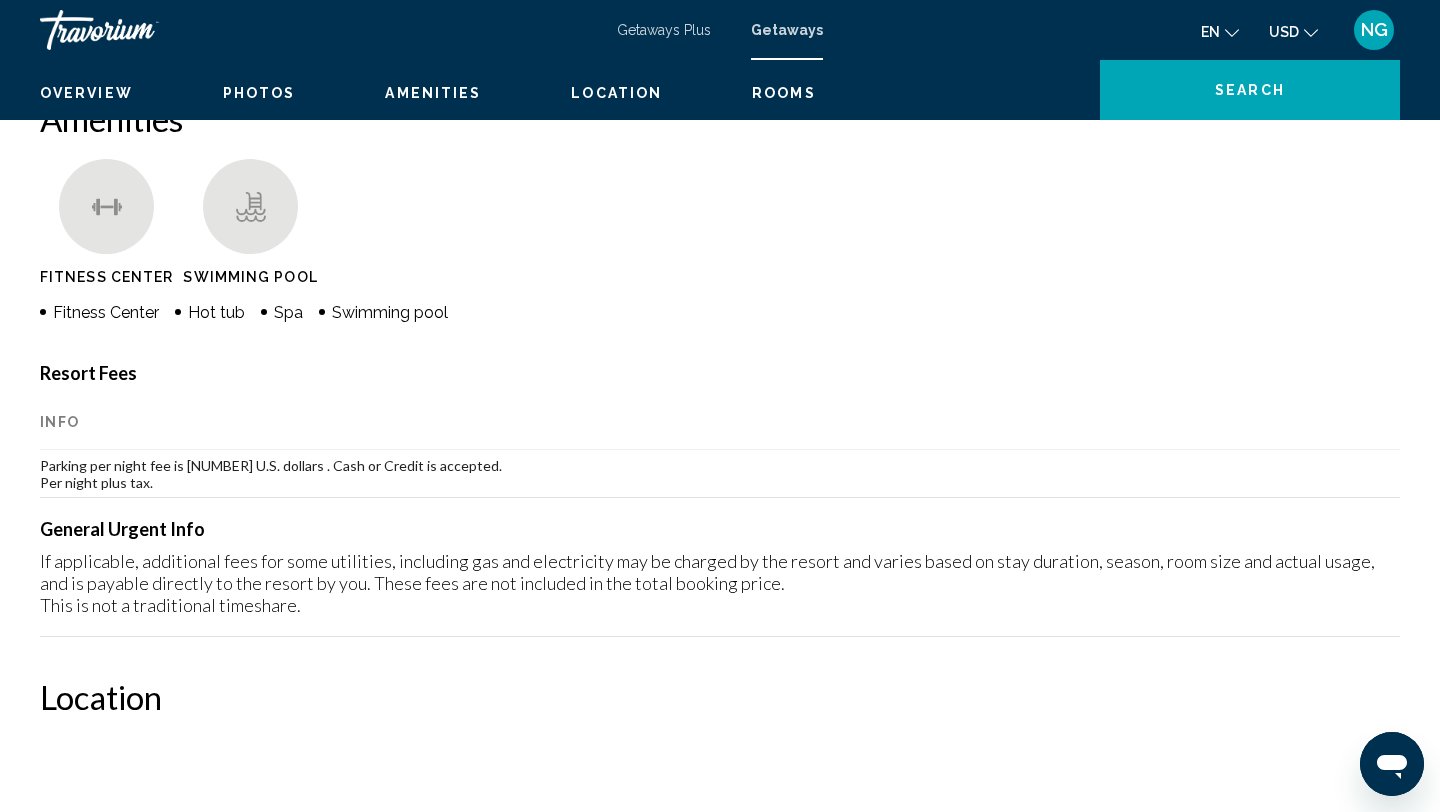 scroll, scrollTop: 0, scrollLeft: 0, axis: both 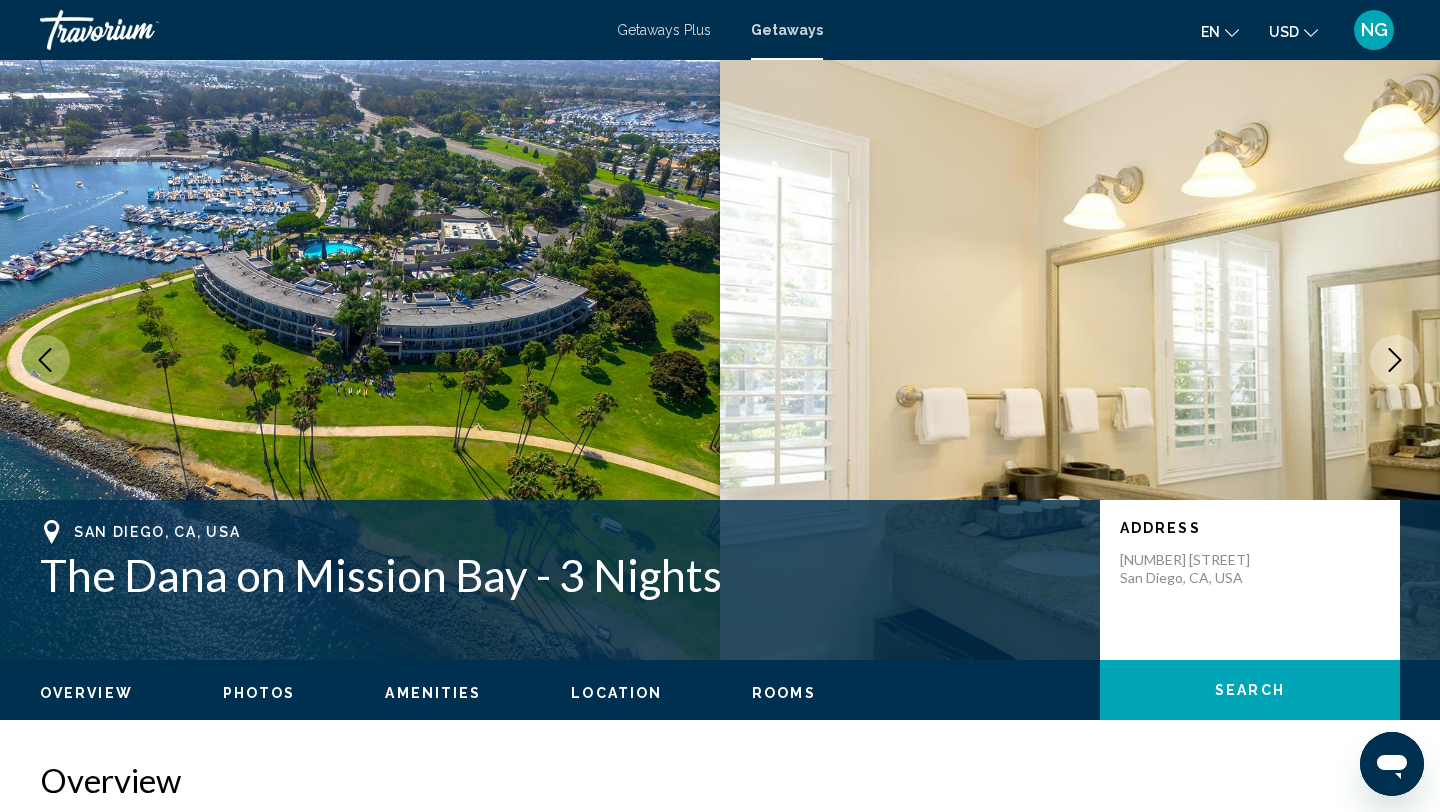 type 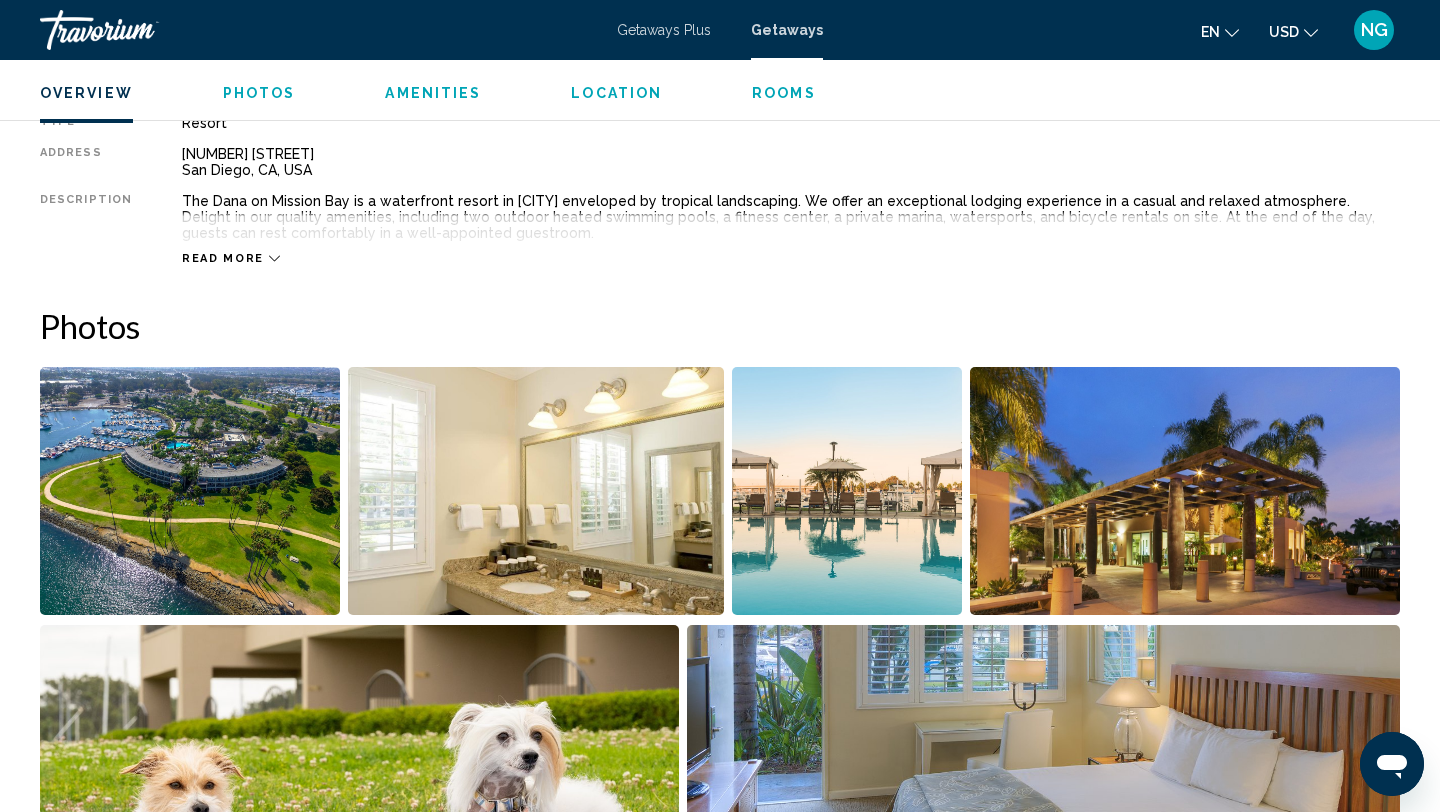 scroll, scrollTop: 703, scrollLeft: 0, axis: vertical 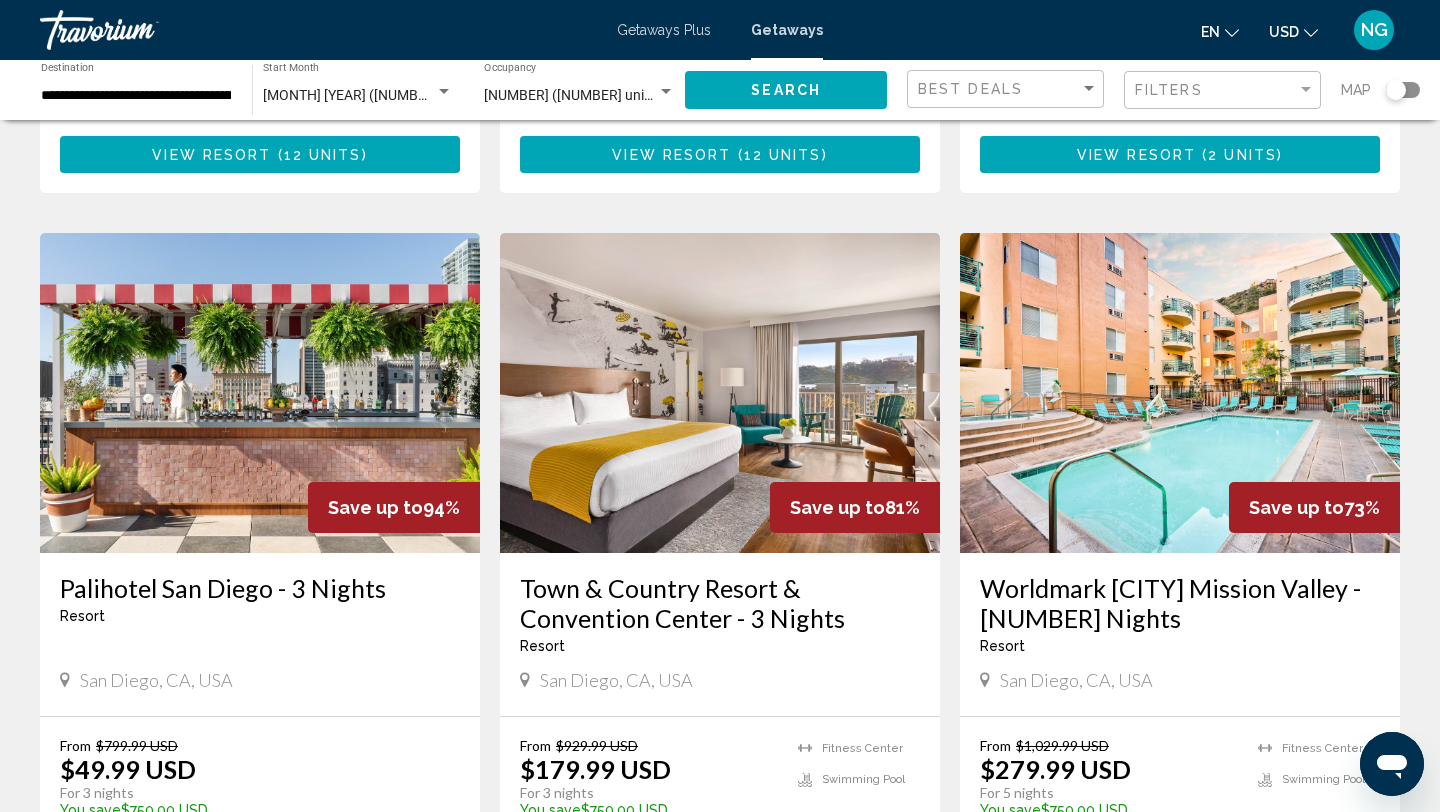click at bounding box center [720, 393] 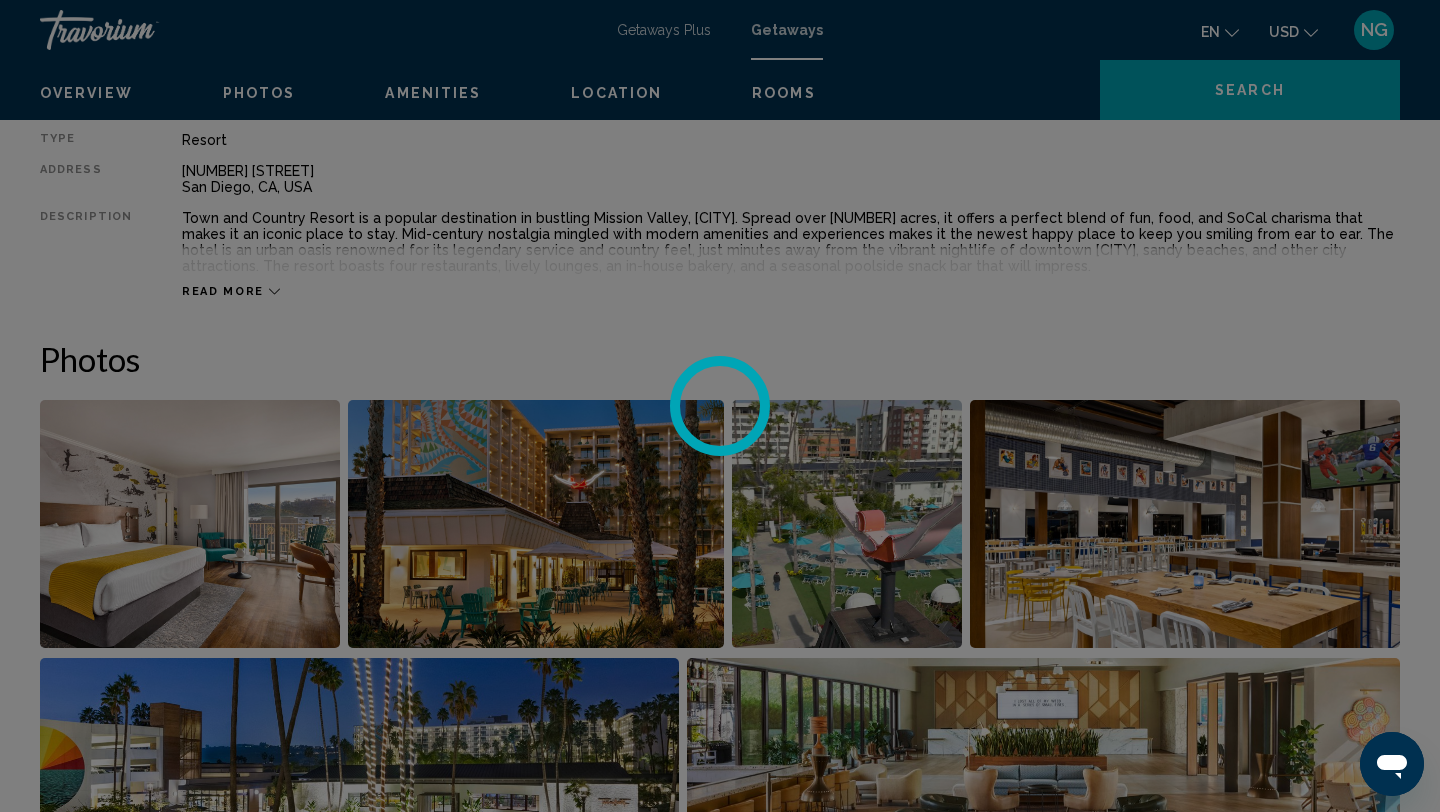 scroll, scrollTop: 0, scrollLeft: 0, axis: both 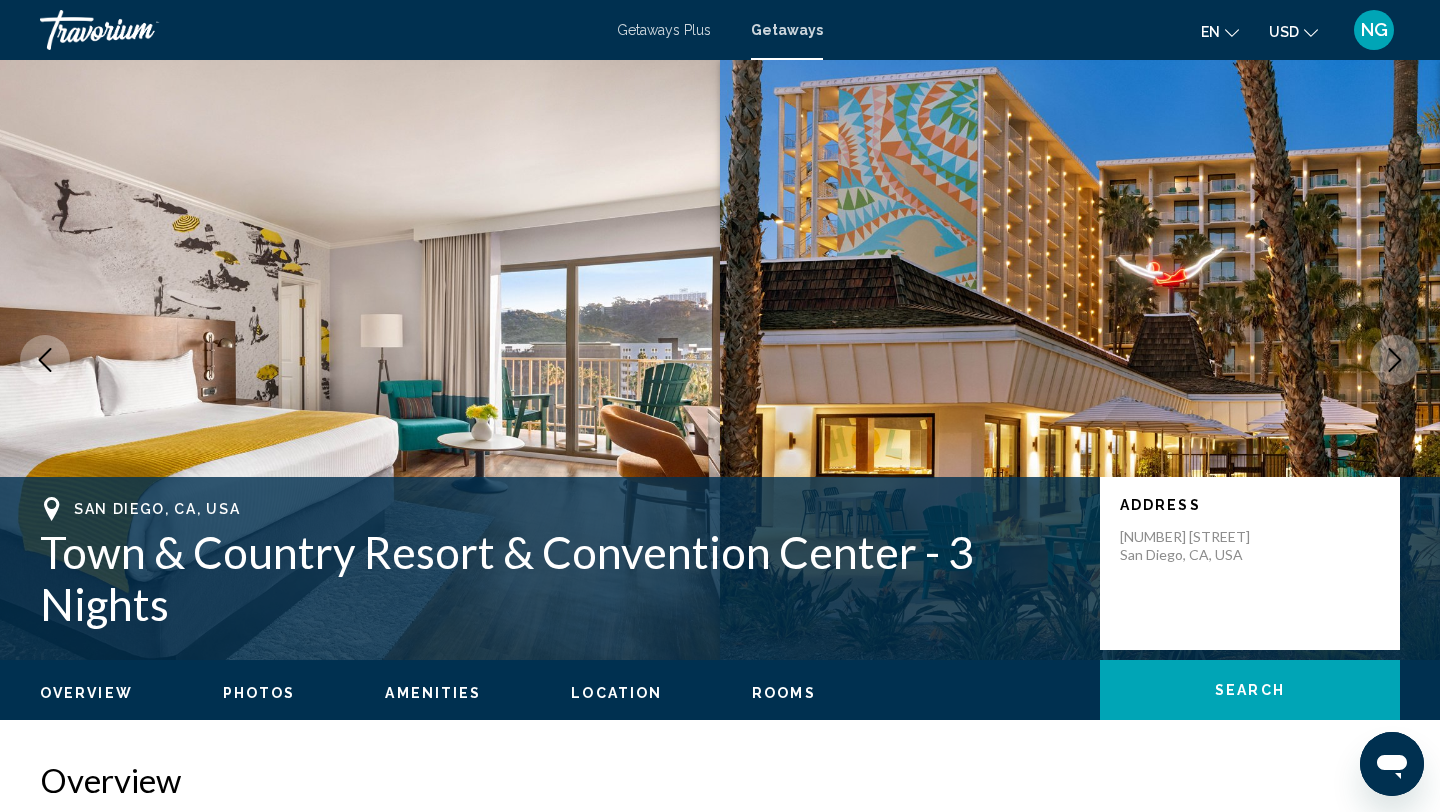 type 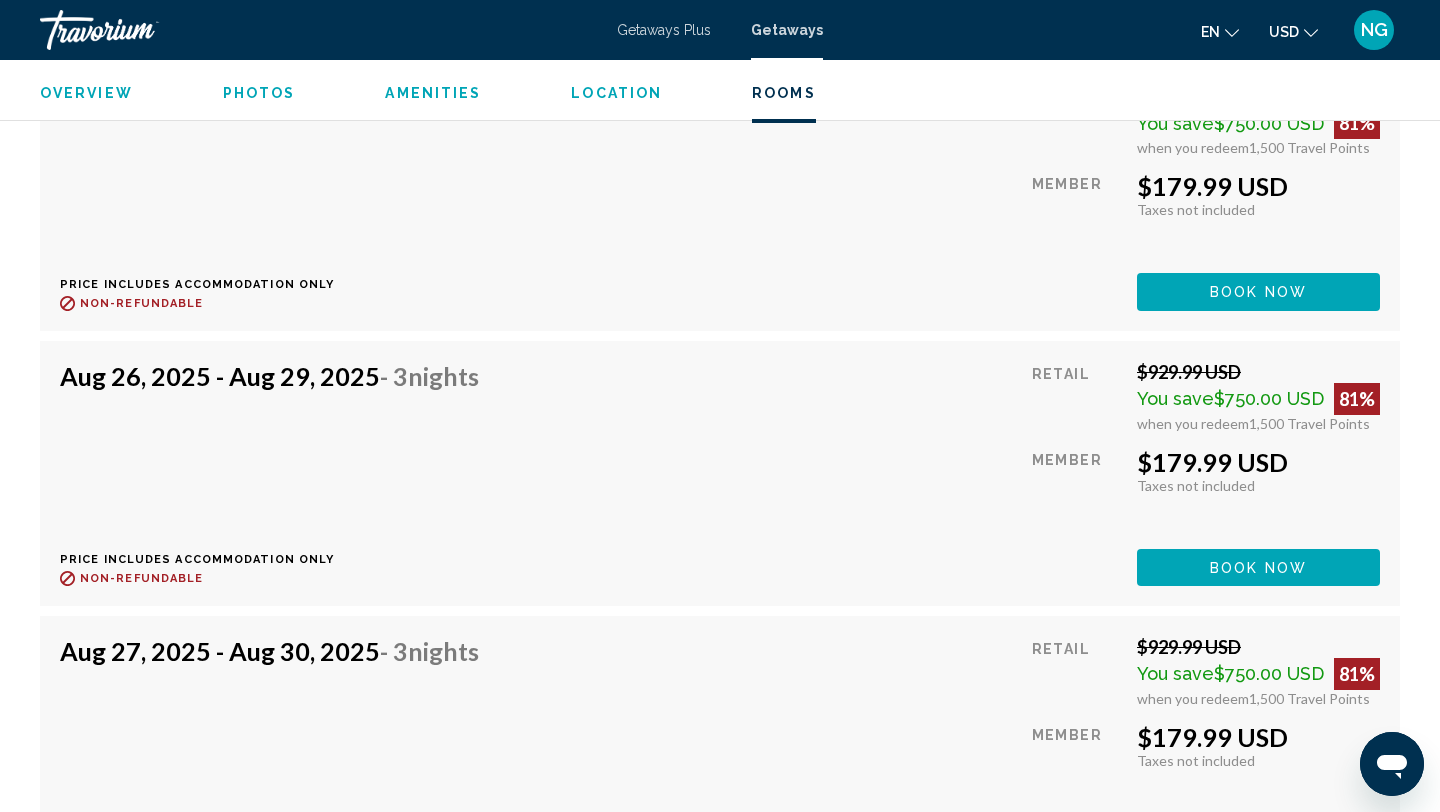 scroll, scrollTop: 4809, scrollLeft: 0, axis: vertical 